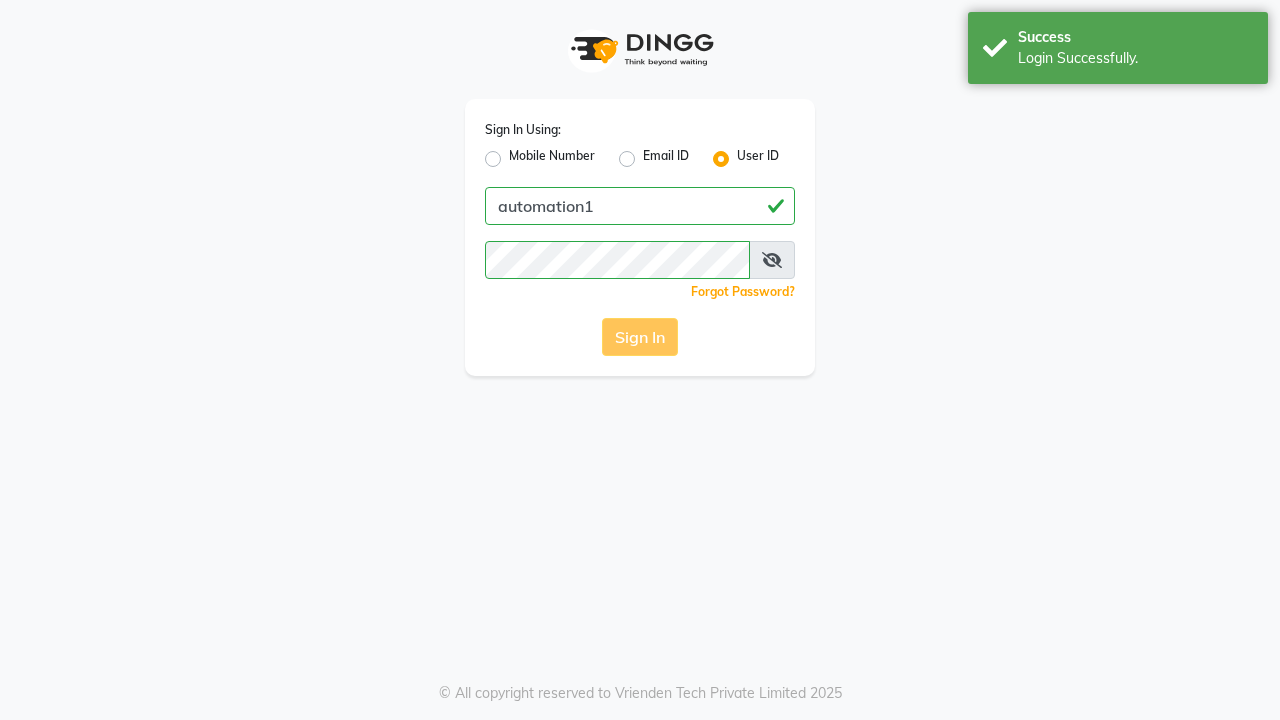 scroll, scrollTop: 0, scrollLeft: 0, axis: both 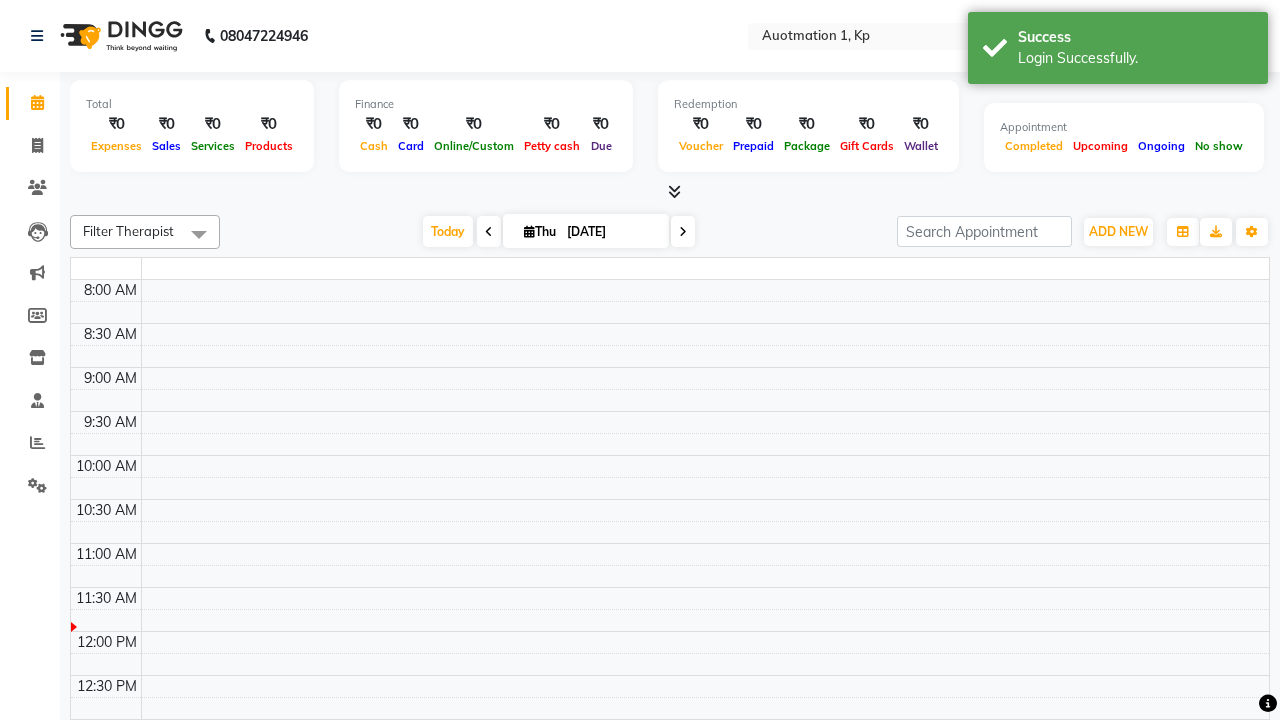 select on "en" 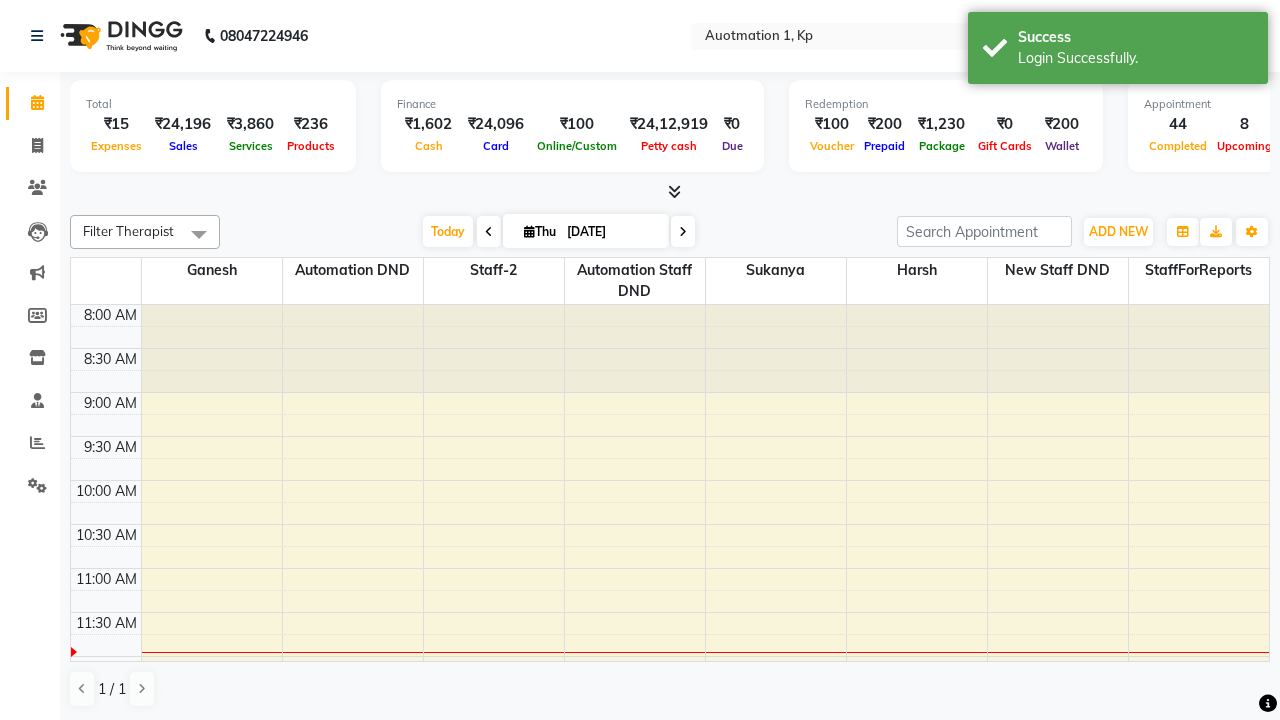 scroll, scrollTop: 0, scrollLeft: 0, axis: both 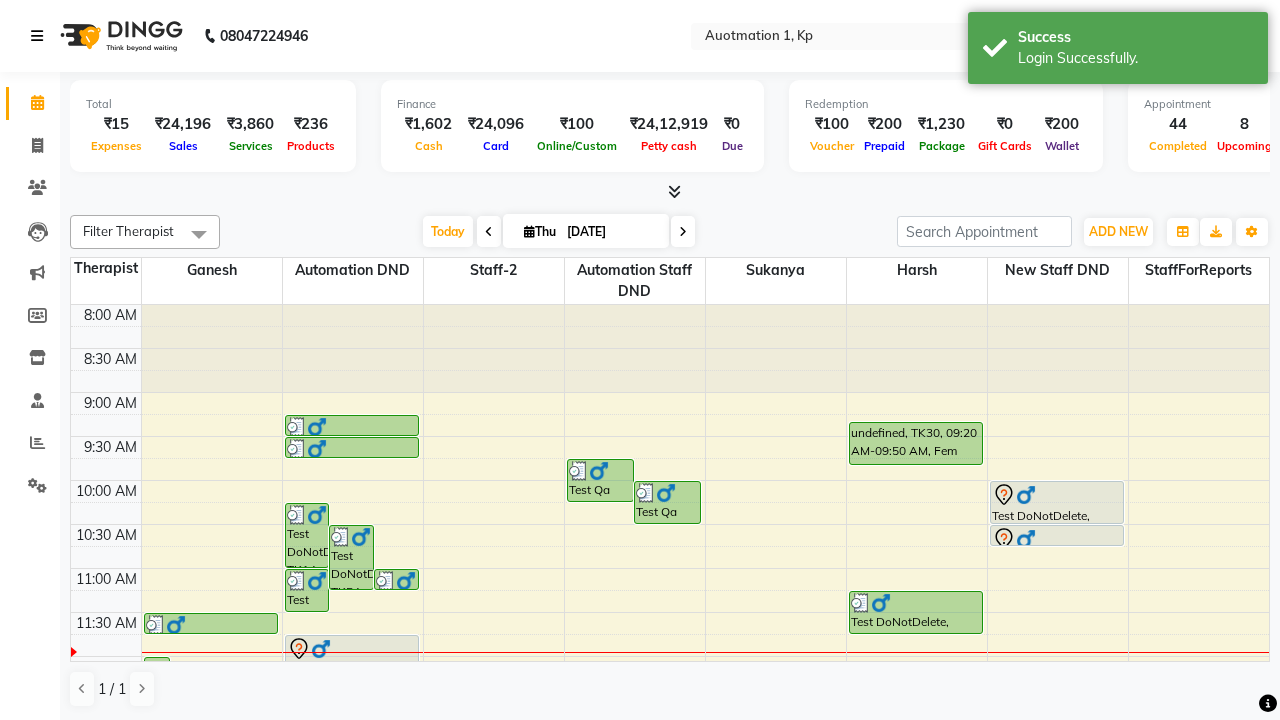click at bounding box center (37, 36) 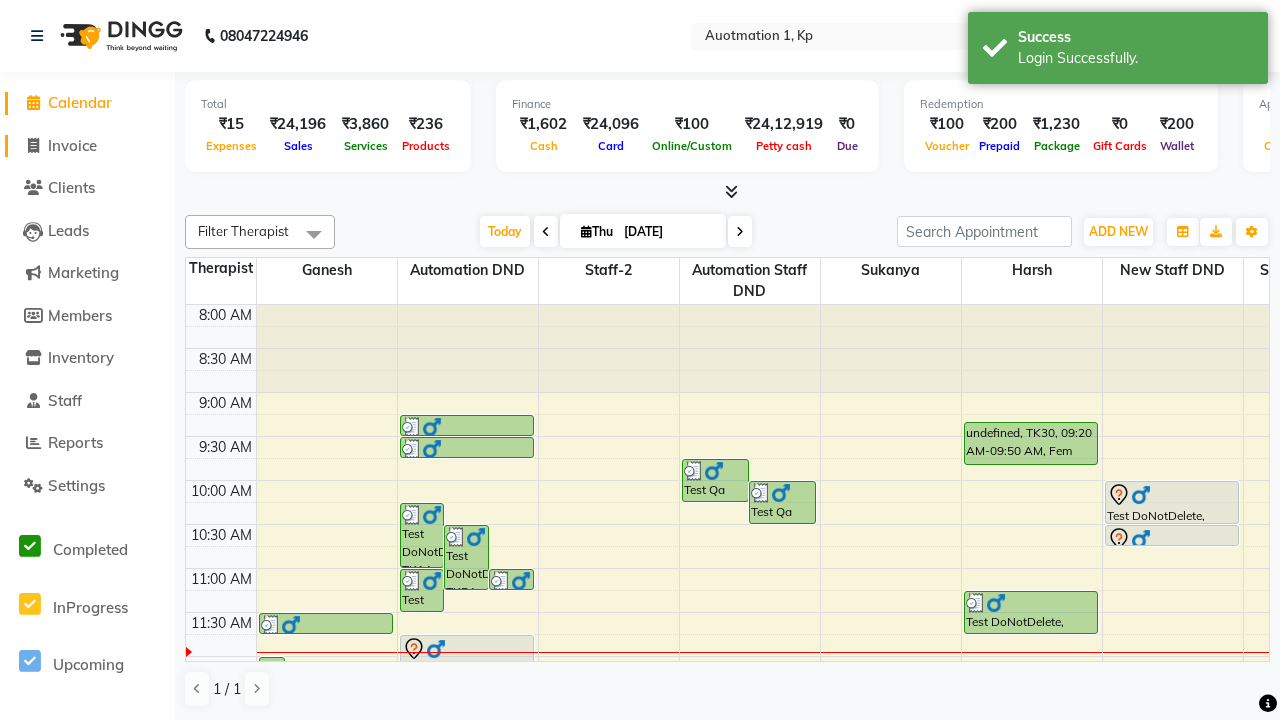 click on "Invoice" 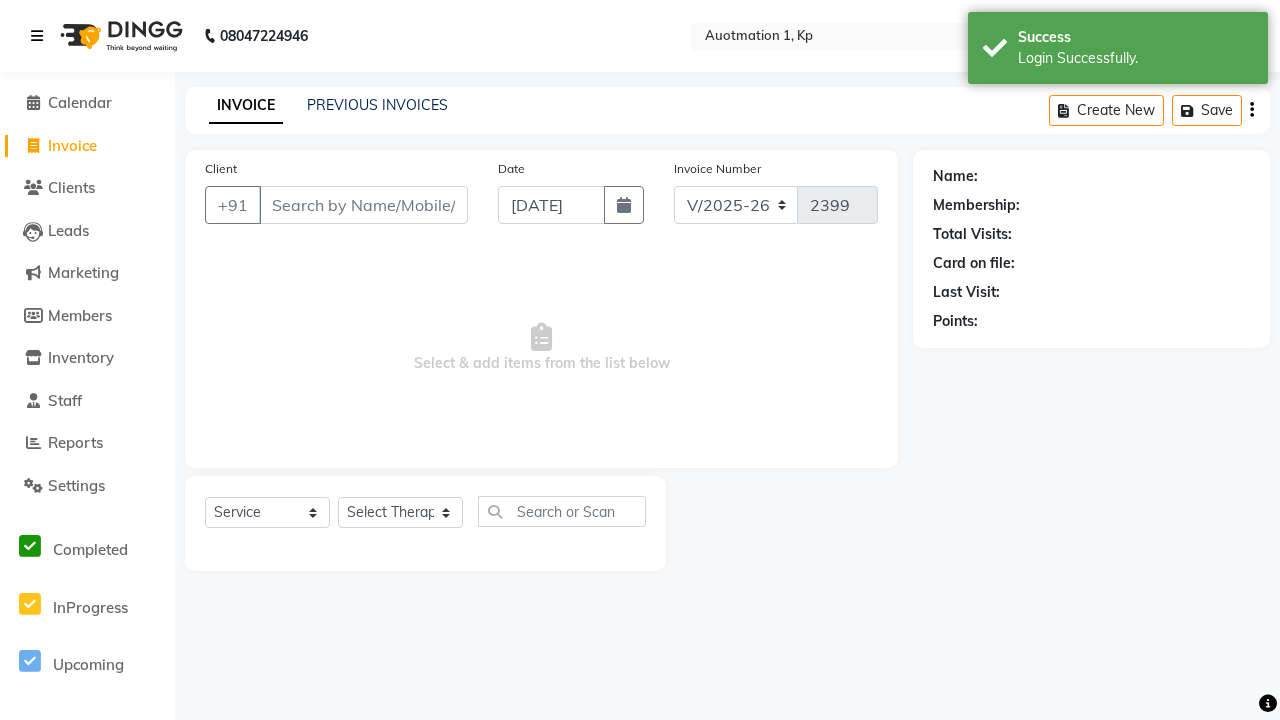 click at bounding box center [37, 36] 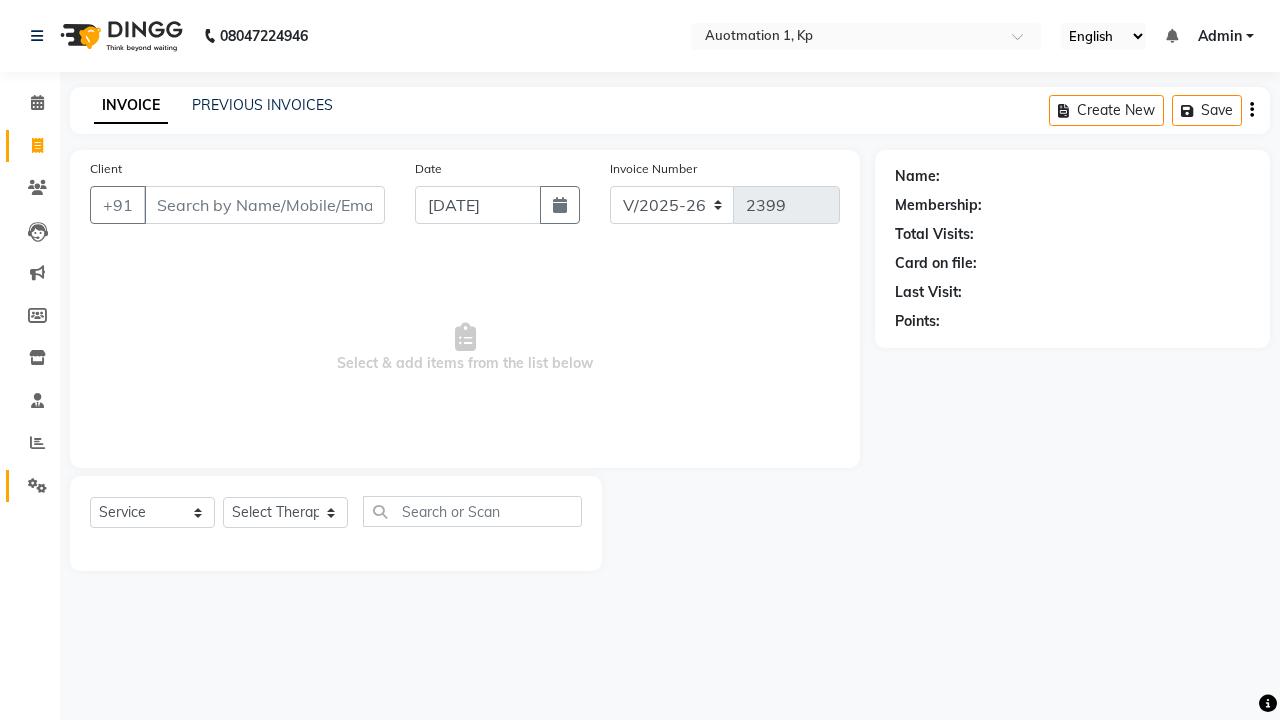 click 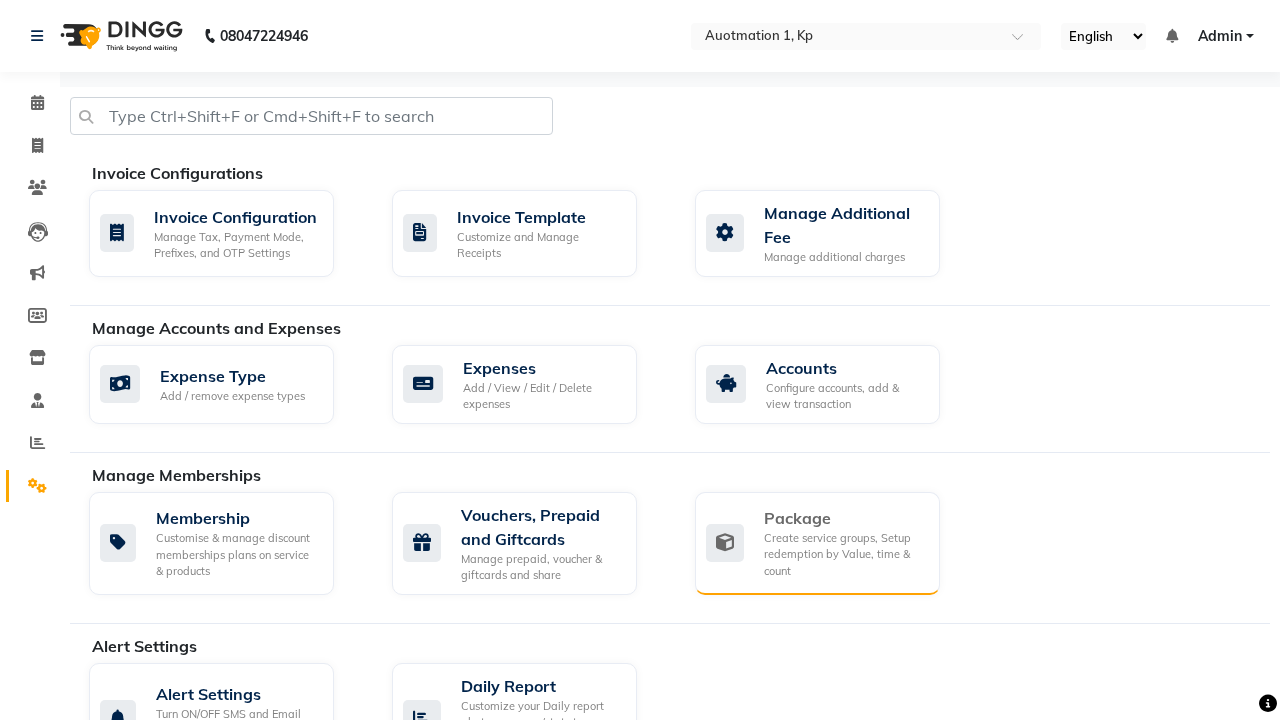 click on "Package" 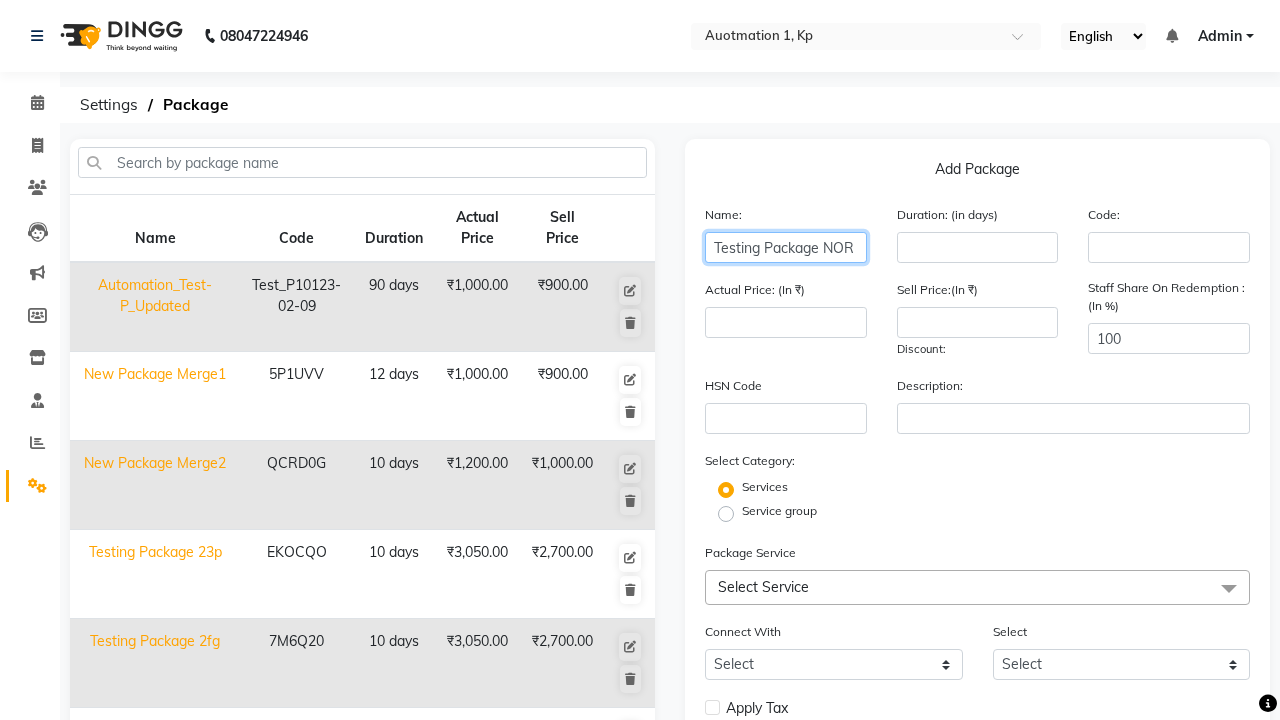 type on "Testing Package NOR" 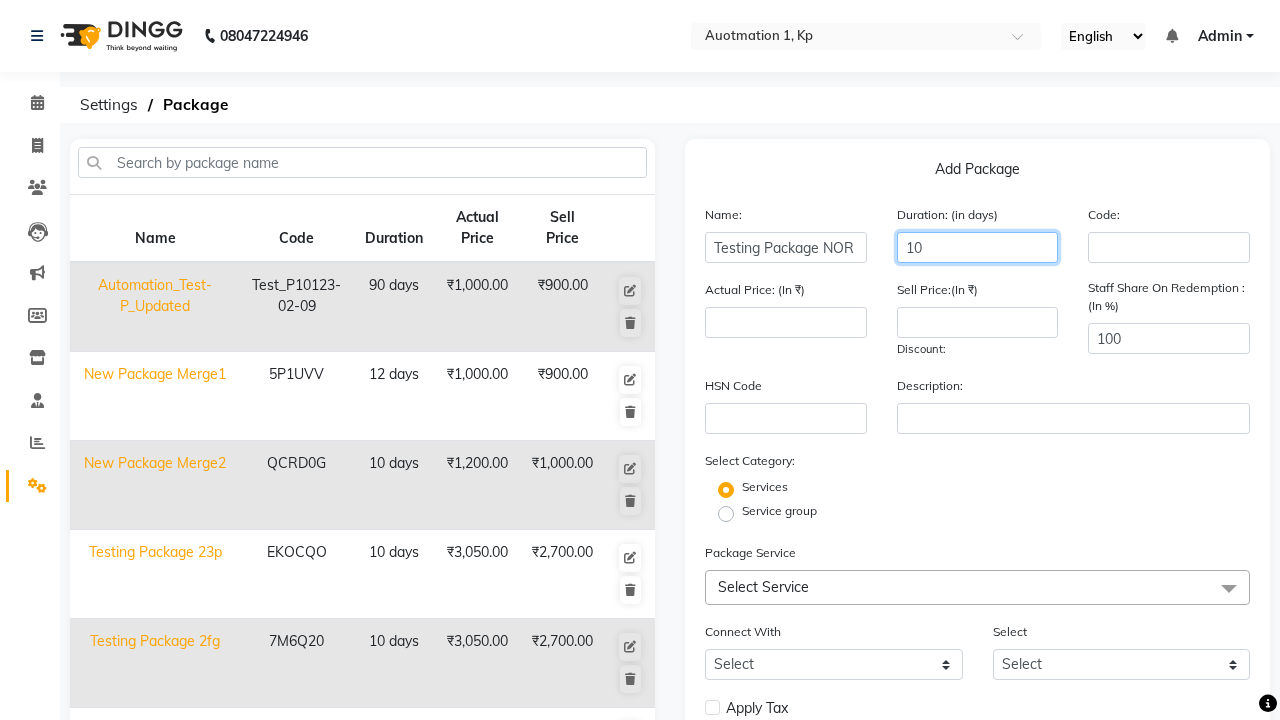 type on "10" 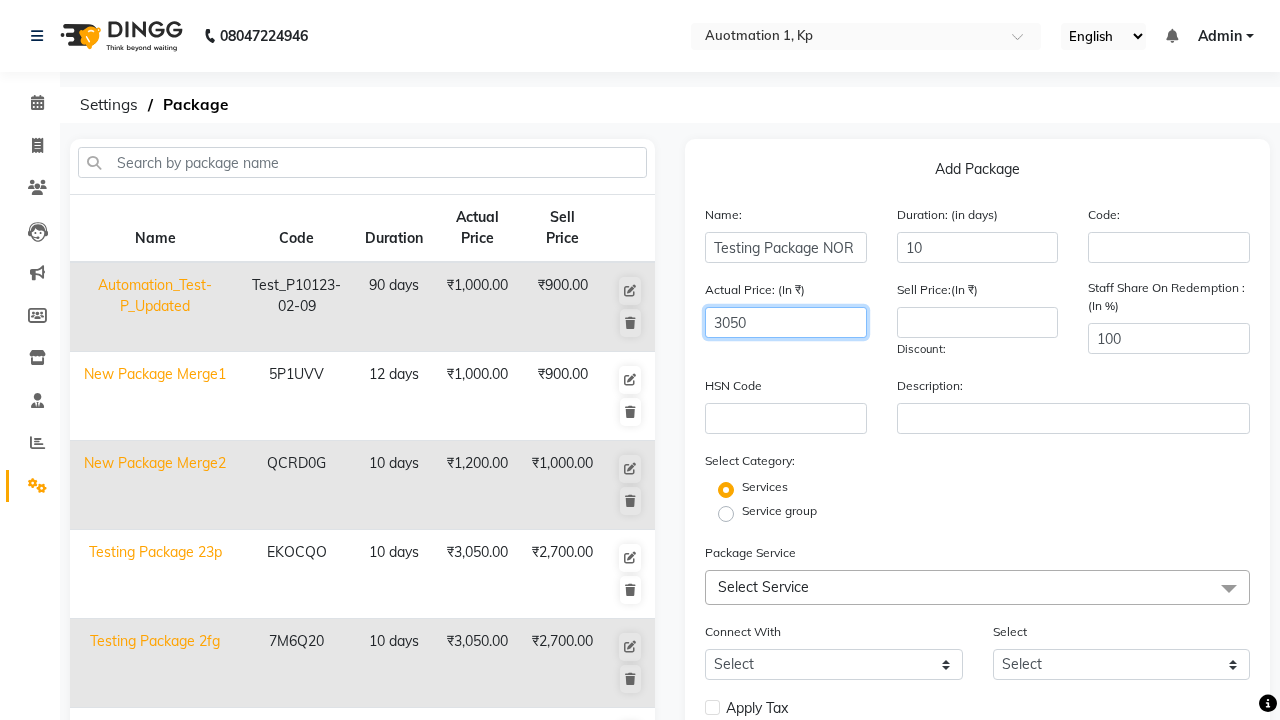 type on "3050" 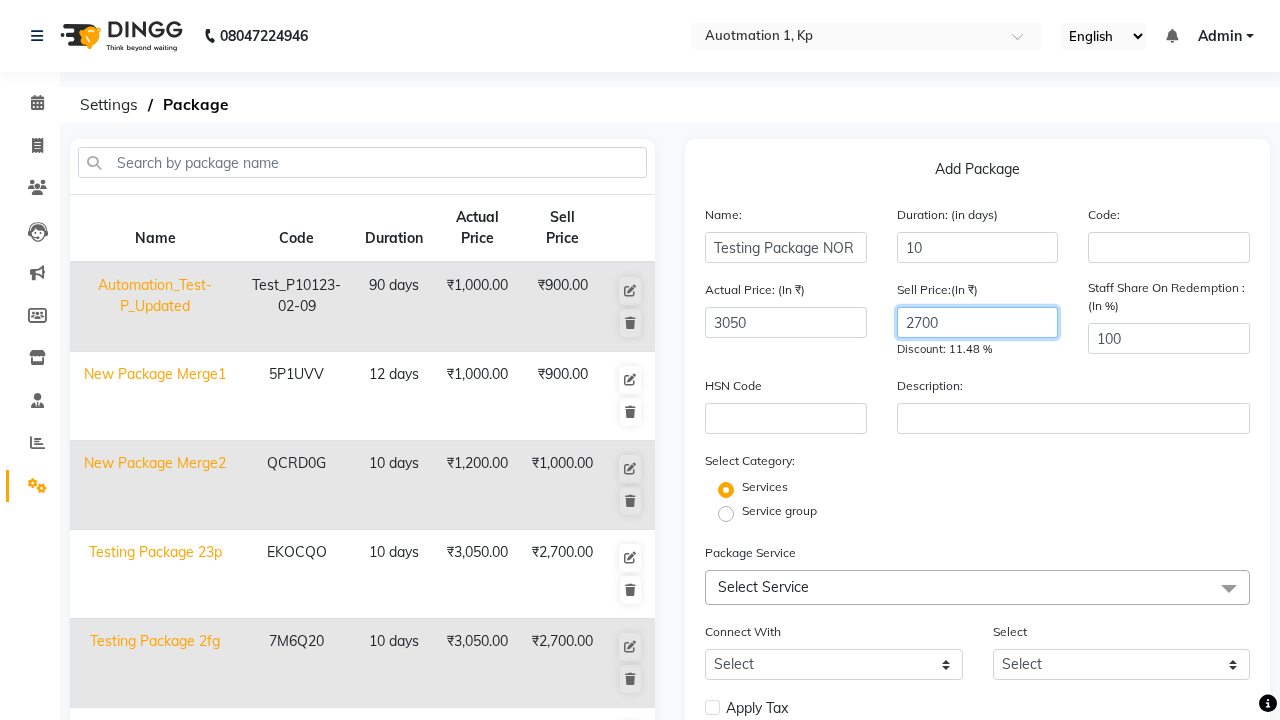 type on "2700" 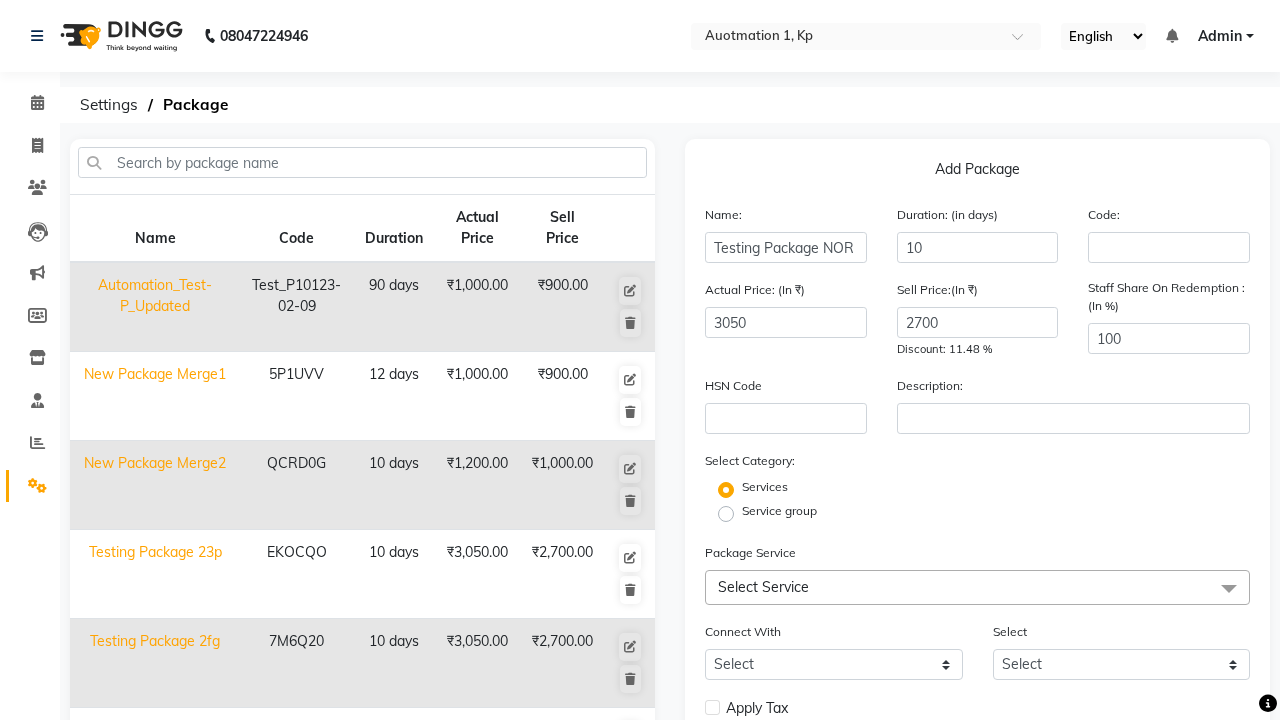 click on "Select Service" 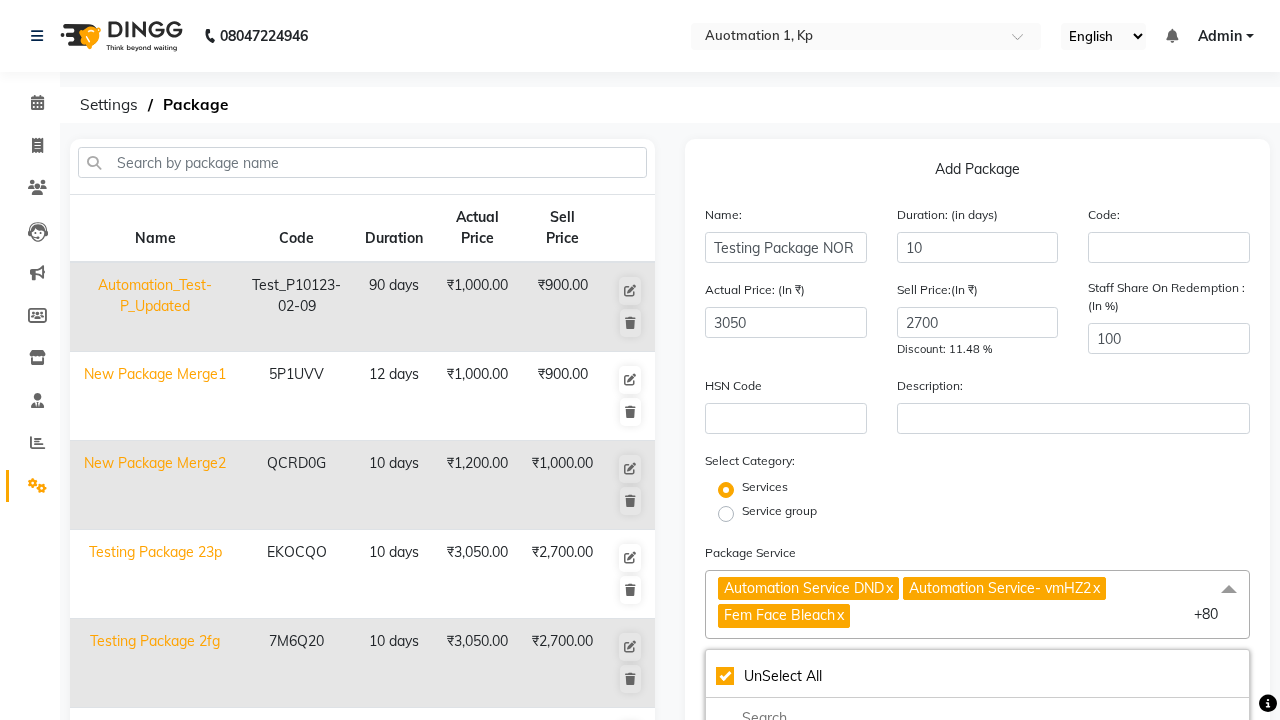 click on "Automation Service DND" 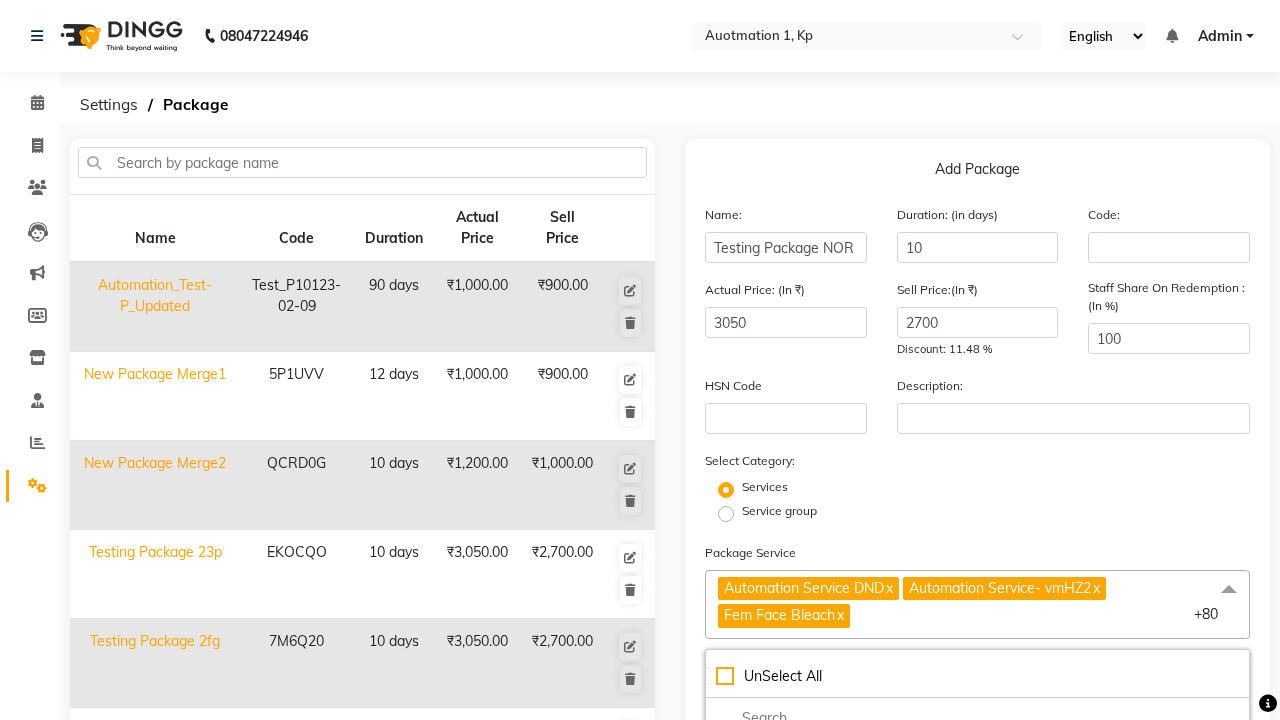checkbox on "false" 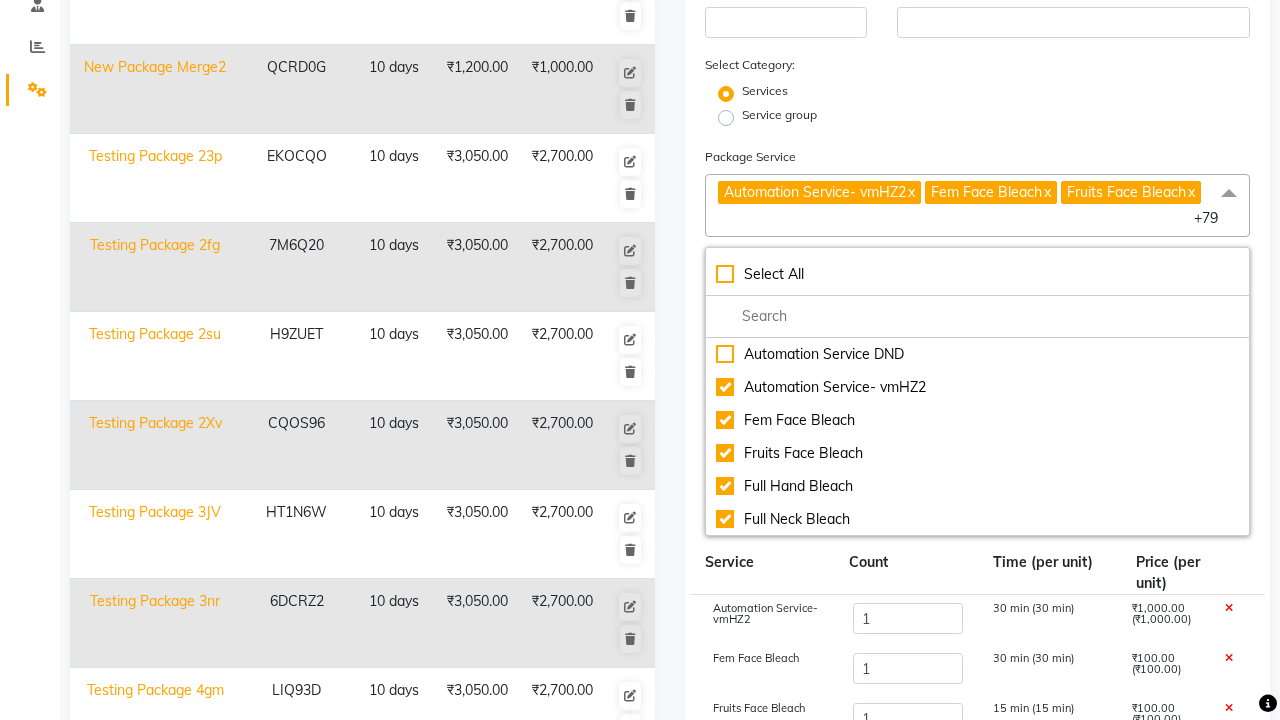 click on "Save" 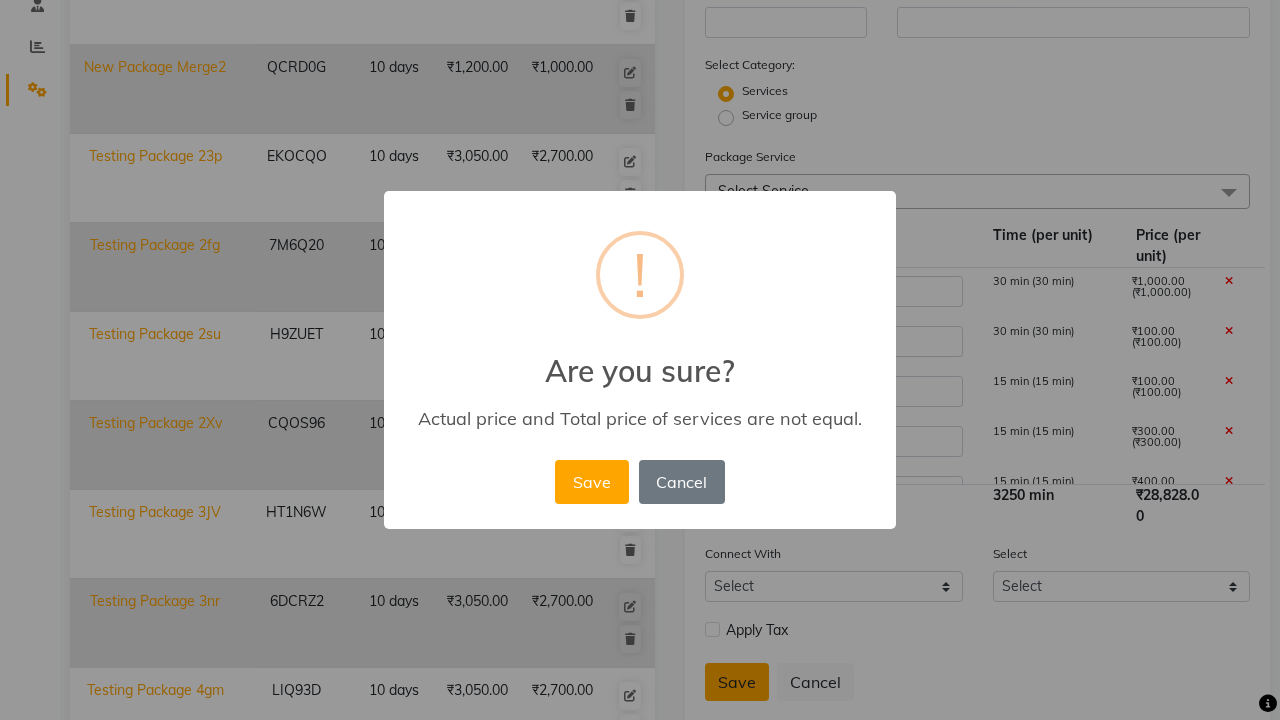 scroll, scrollTop: 527, scrollLeft: 0, axis: vertical 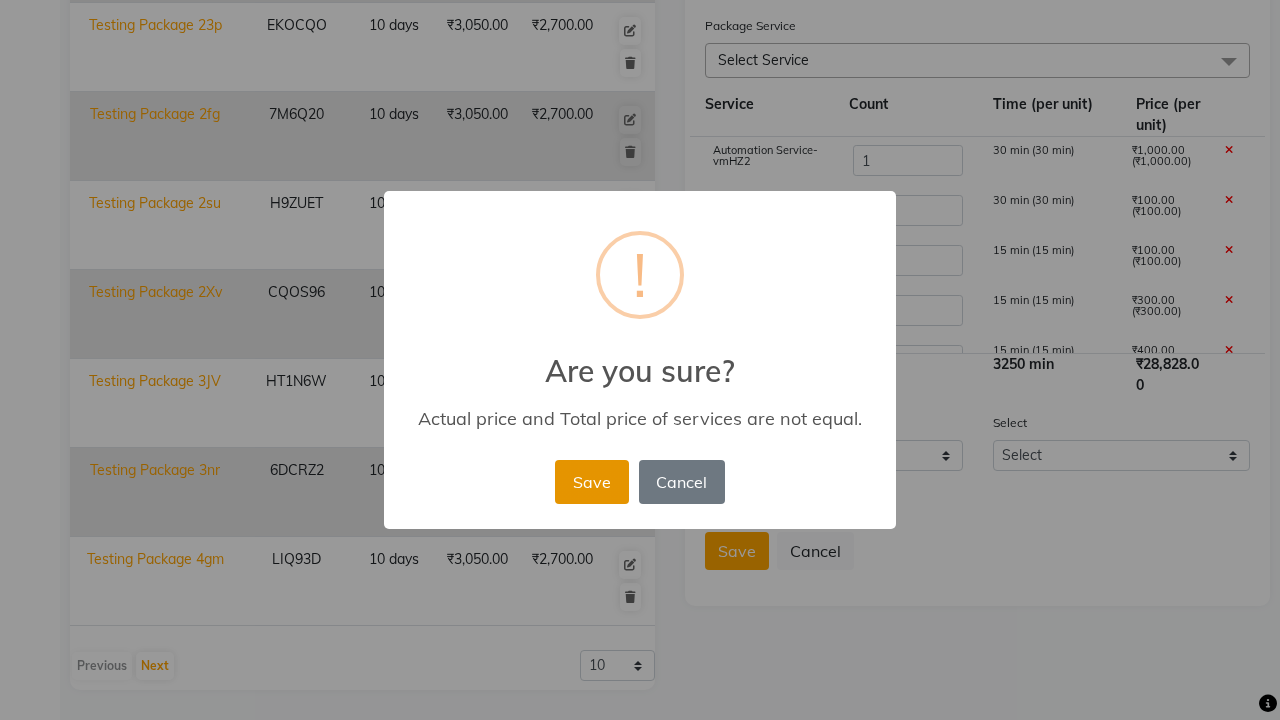 click on "Save" at bounding box center [591, 482] 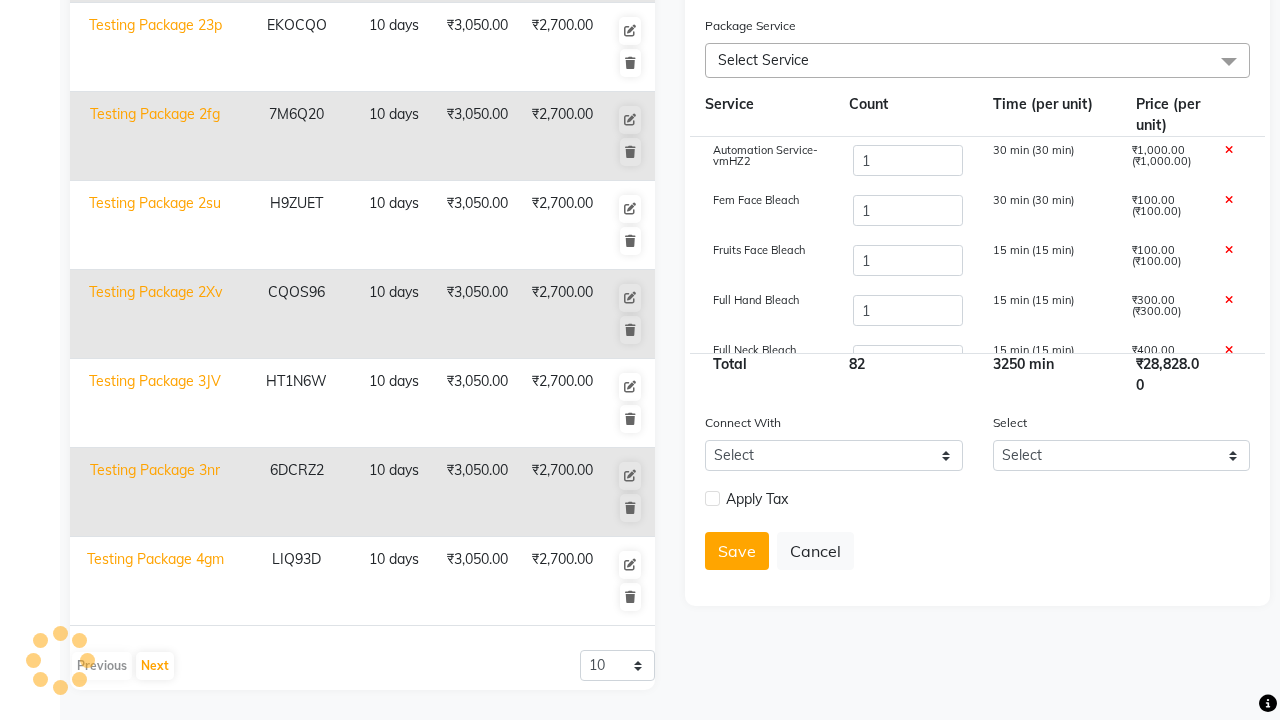 type 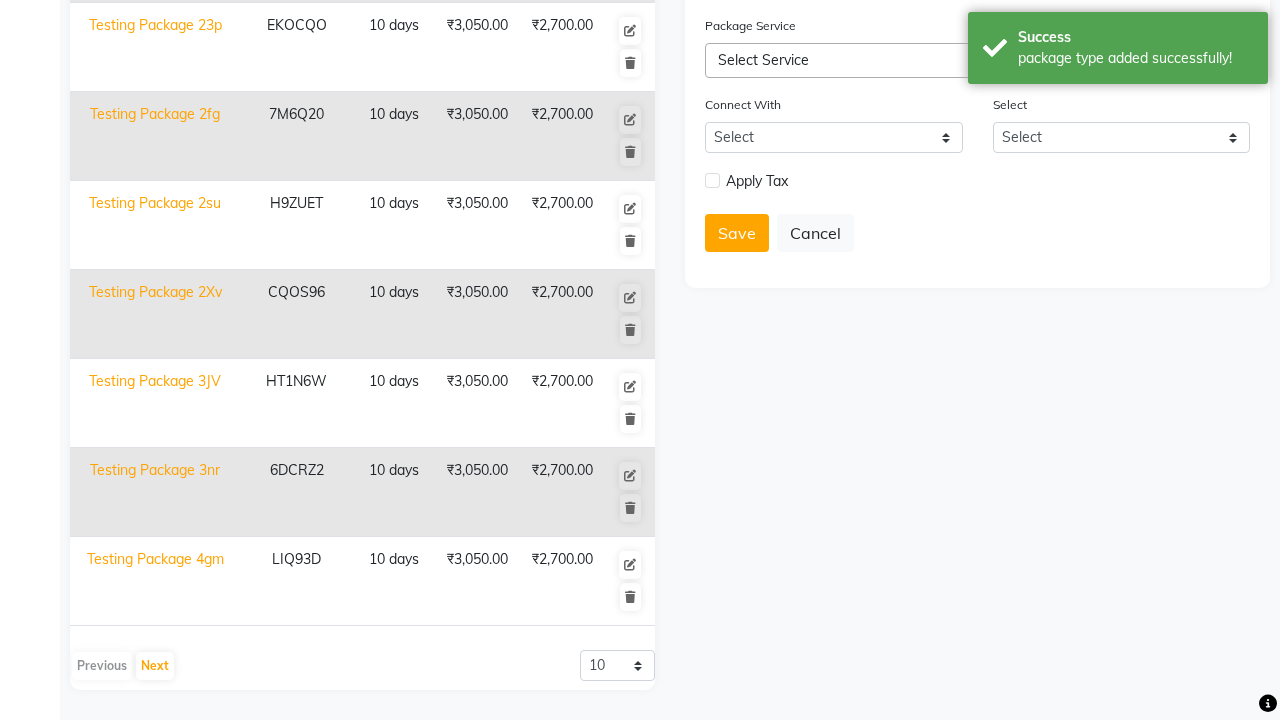 click on "package type added successfully!" at bounding box center [1135, 58] 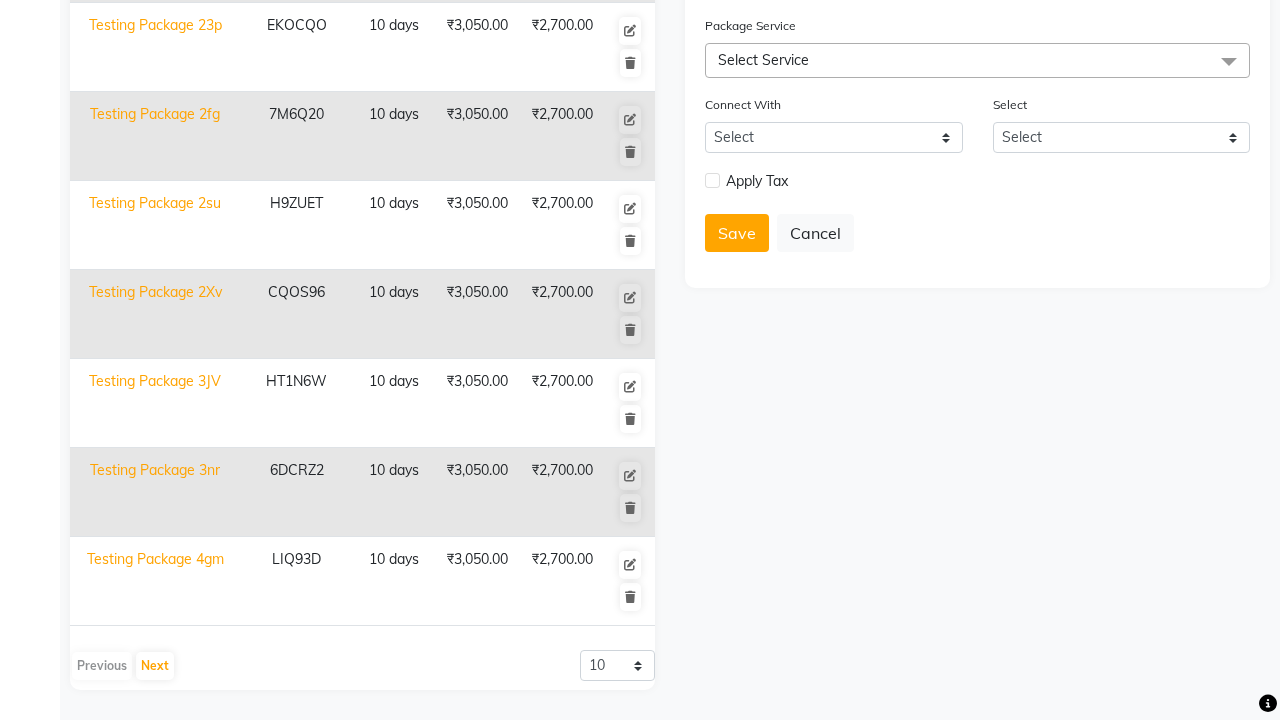 click at bounding box center (37, -491) 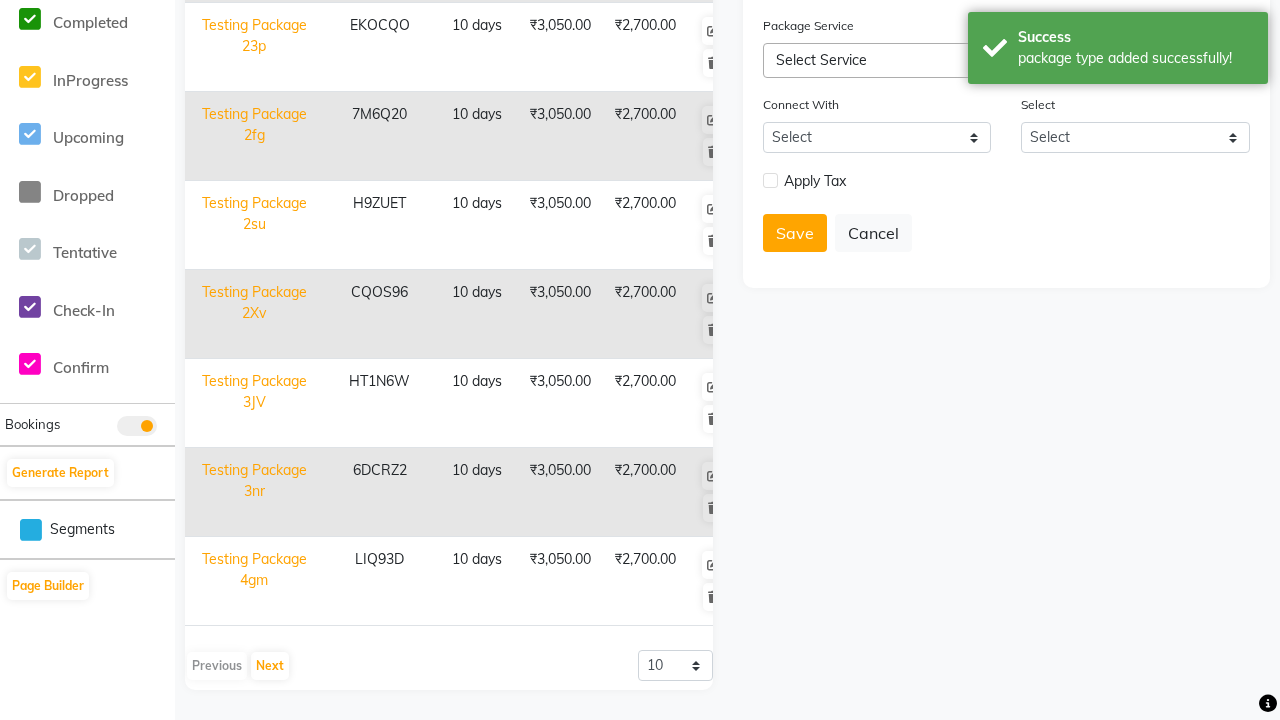 scroll, scrollTop: 0, scrollLeft: 0, axis: both 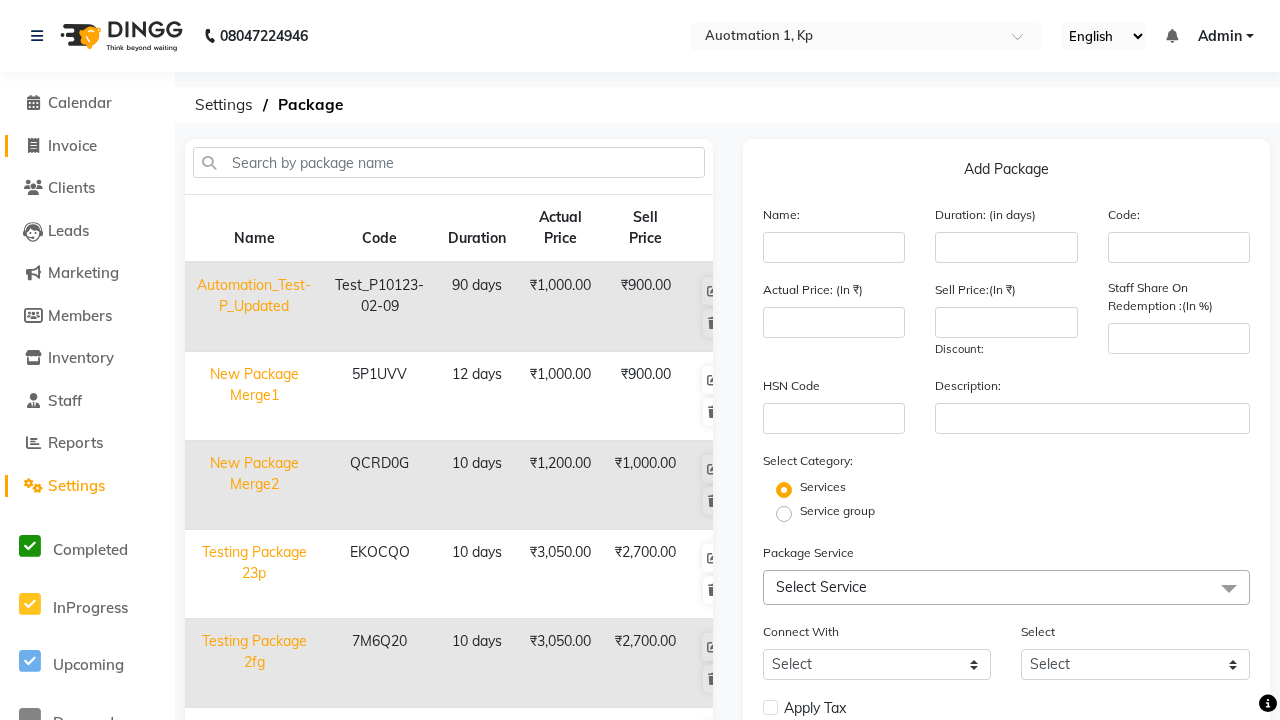 click on "Invoice" 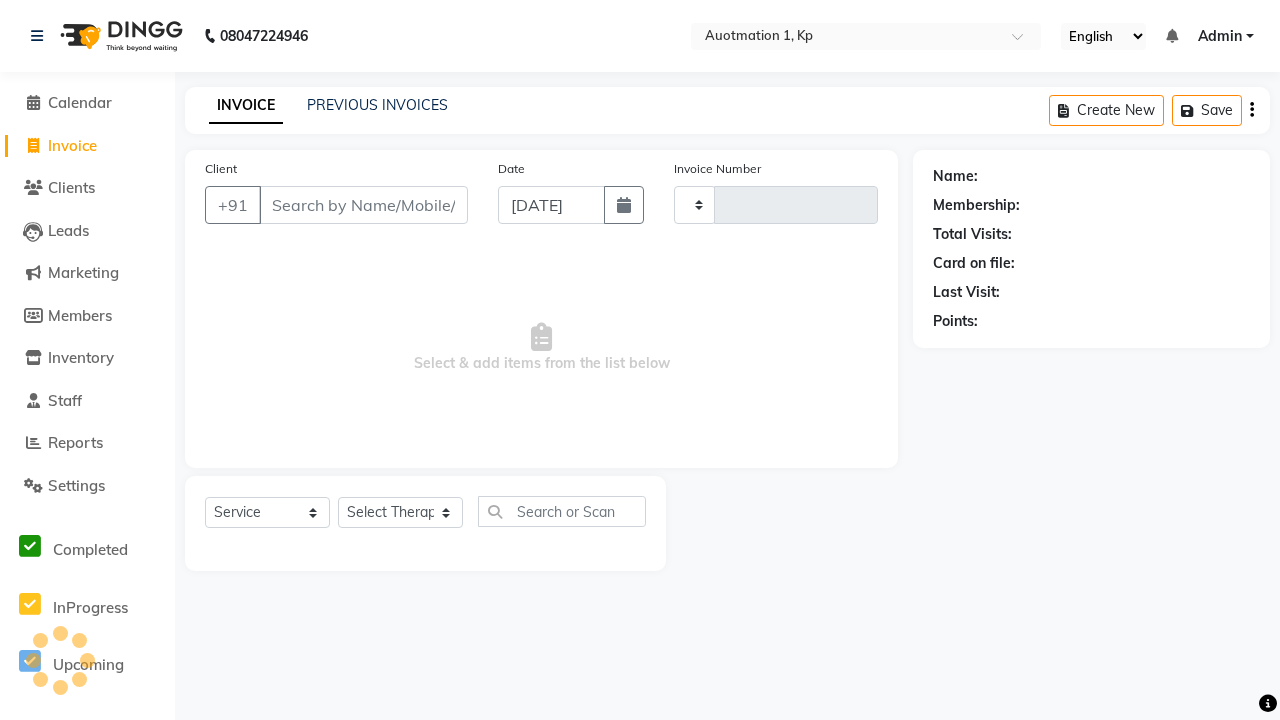 type on "2399" 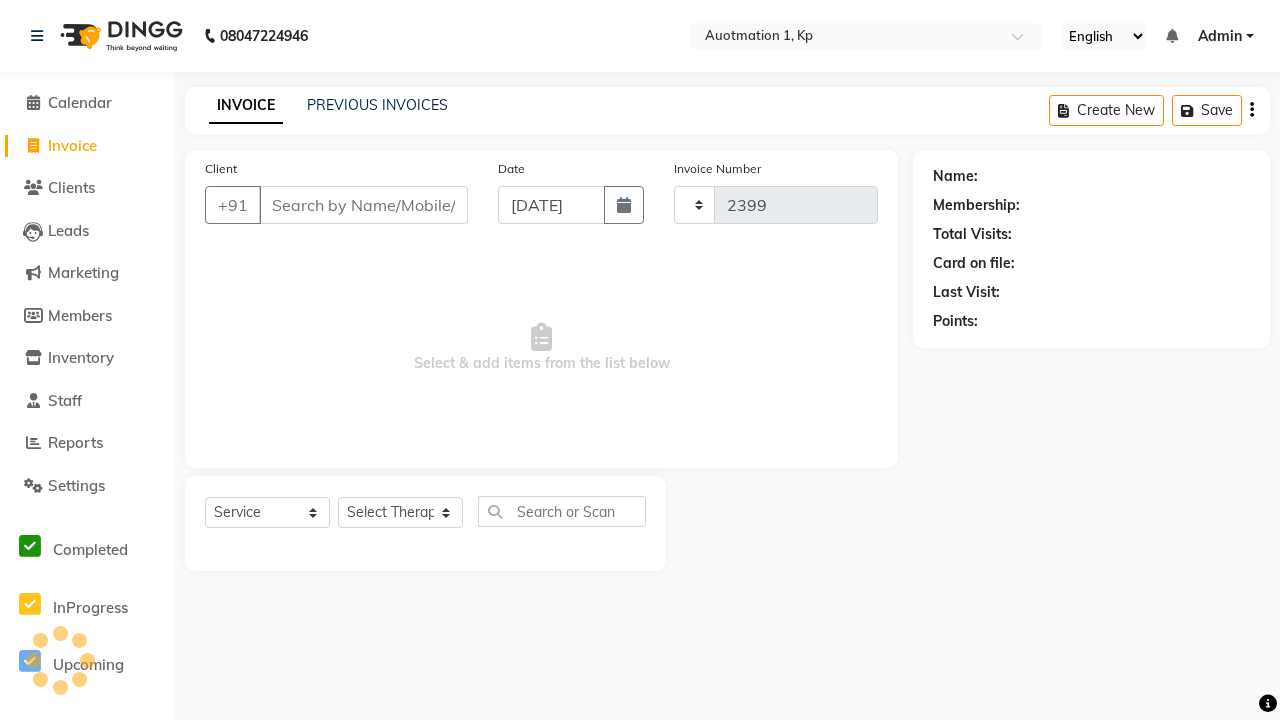 select on "150" 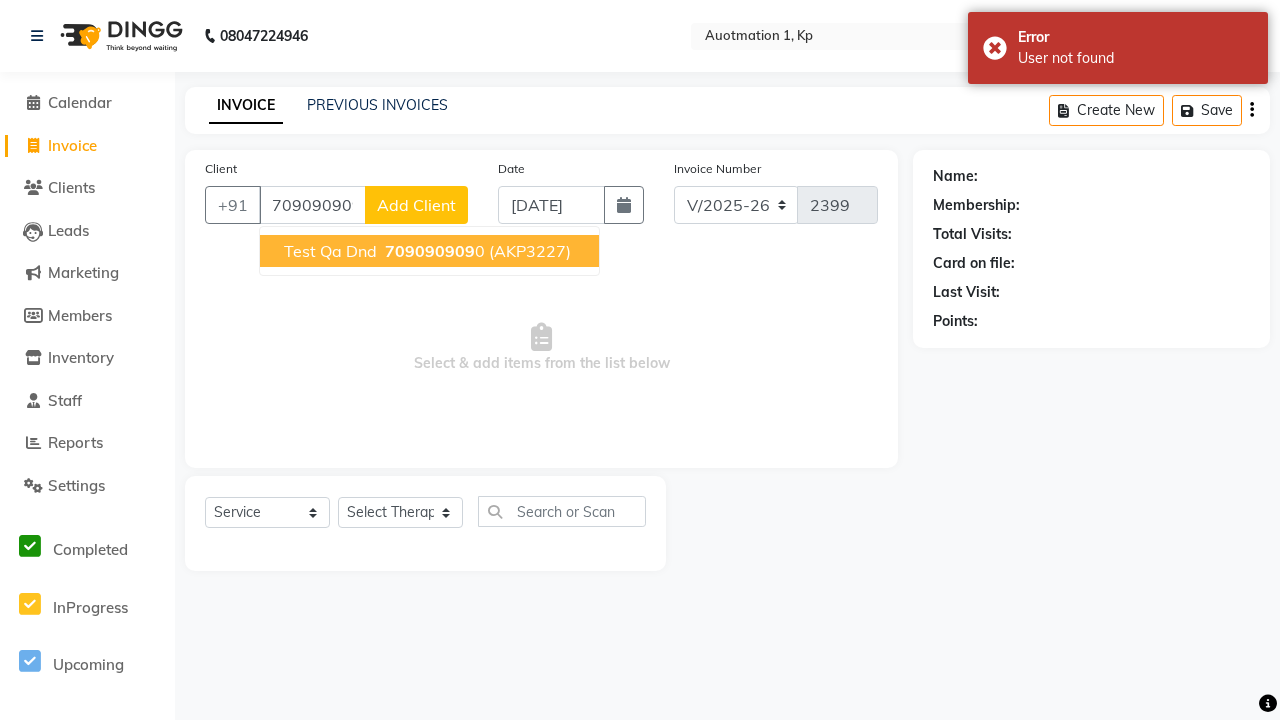 click on "709090909" at bounding box center (430, 251) 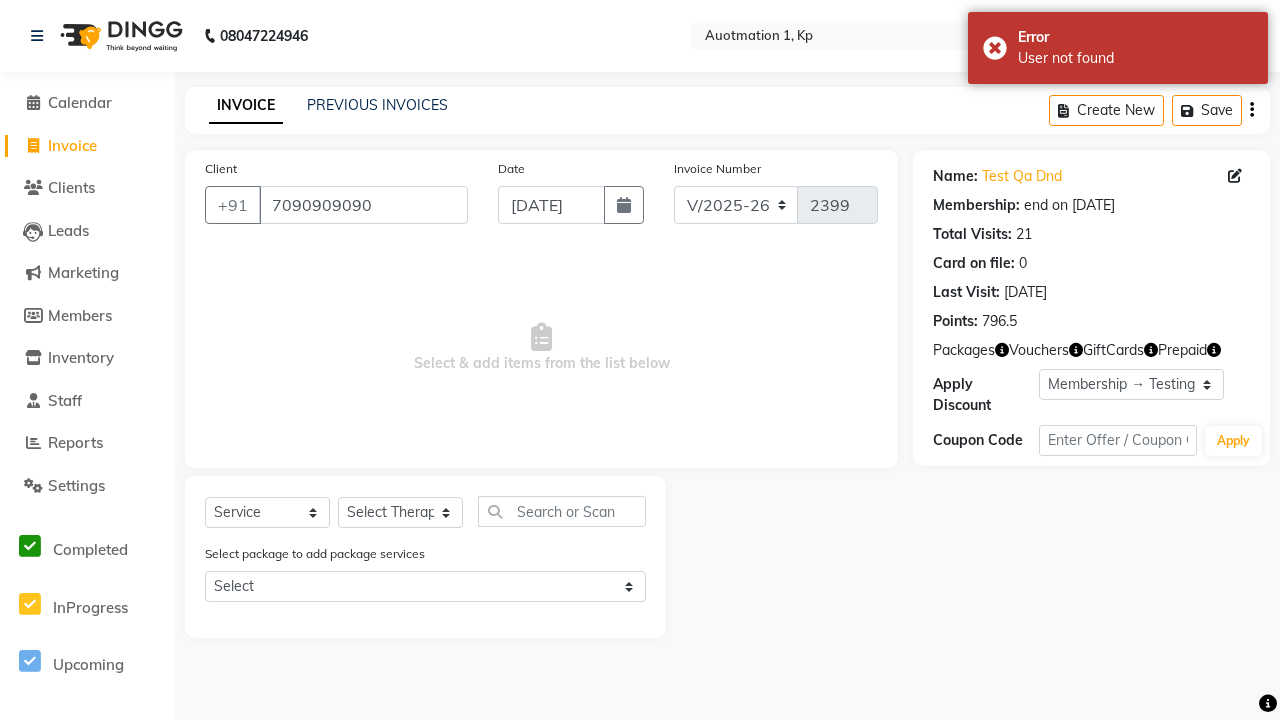 select on "0:" 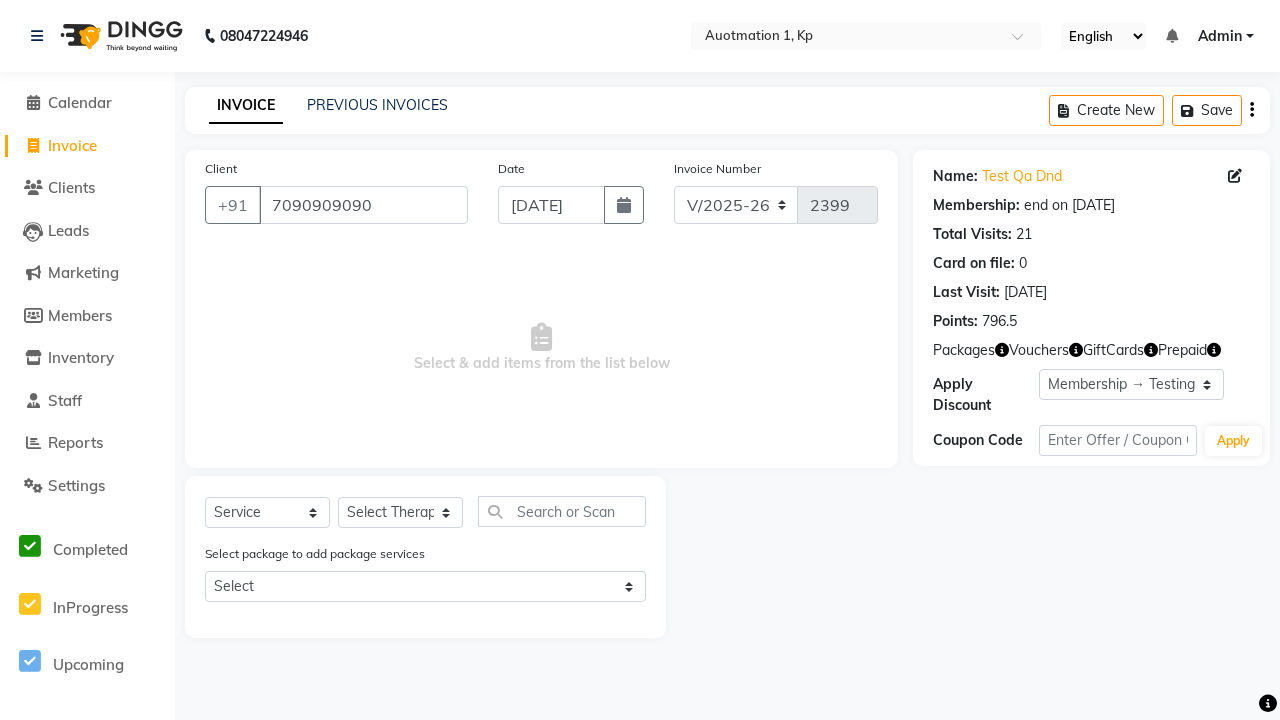 select on "package" 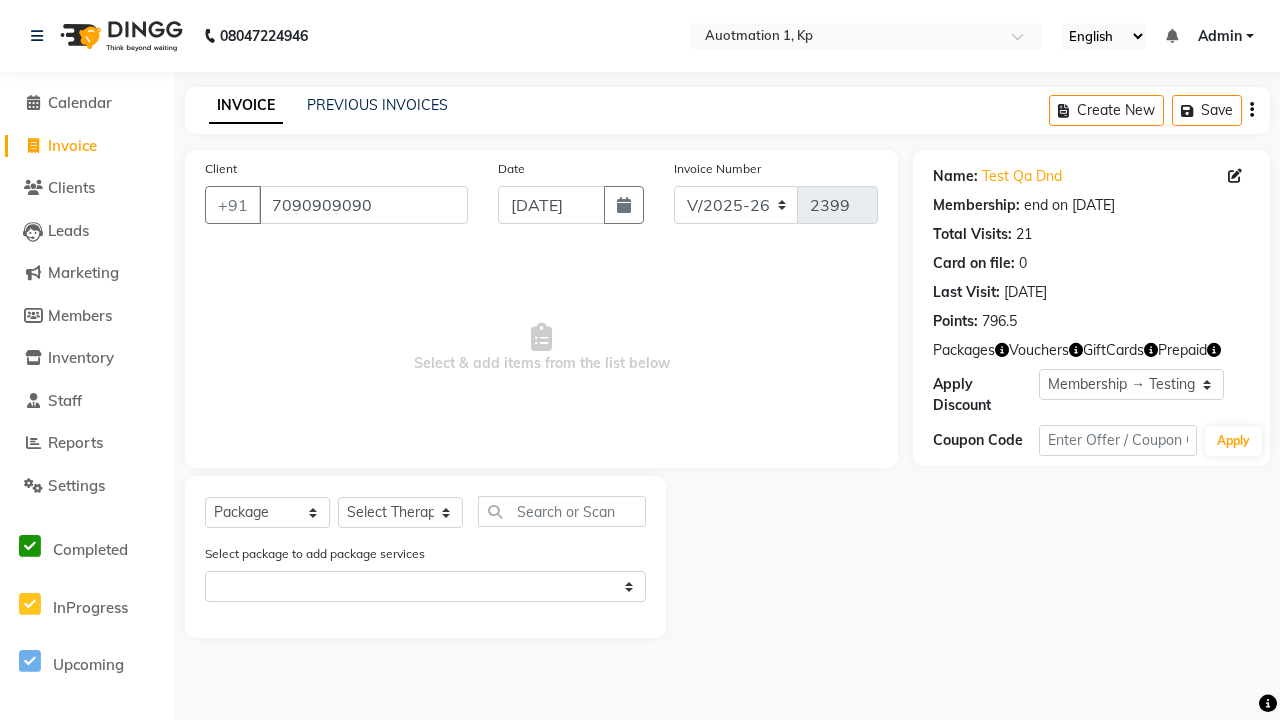 select on "2102" 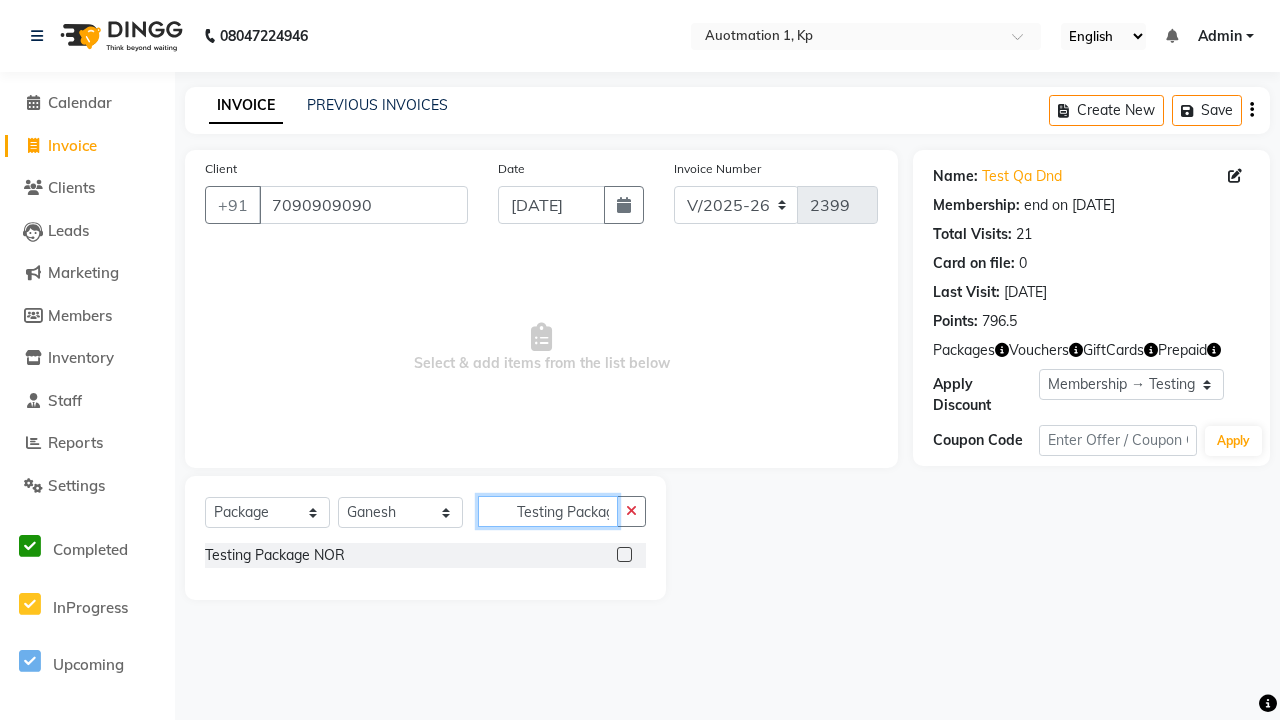 type on "Testing Package NOR" 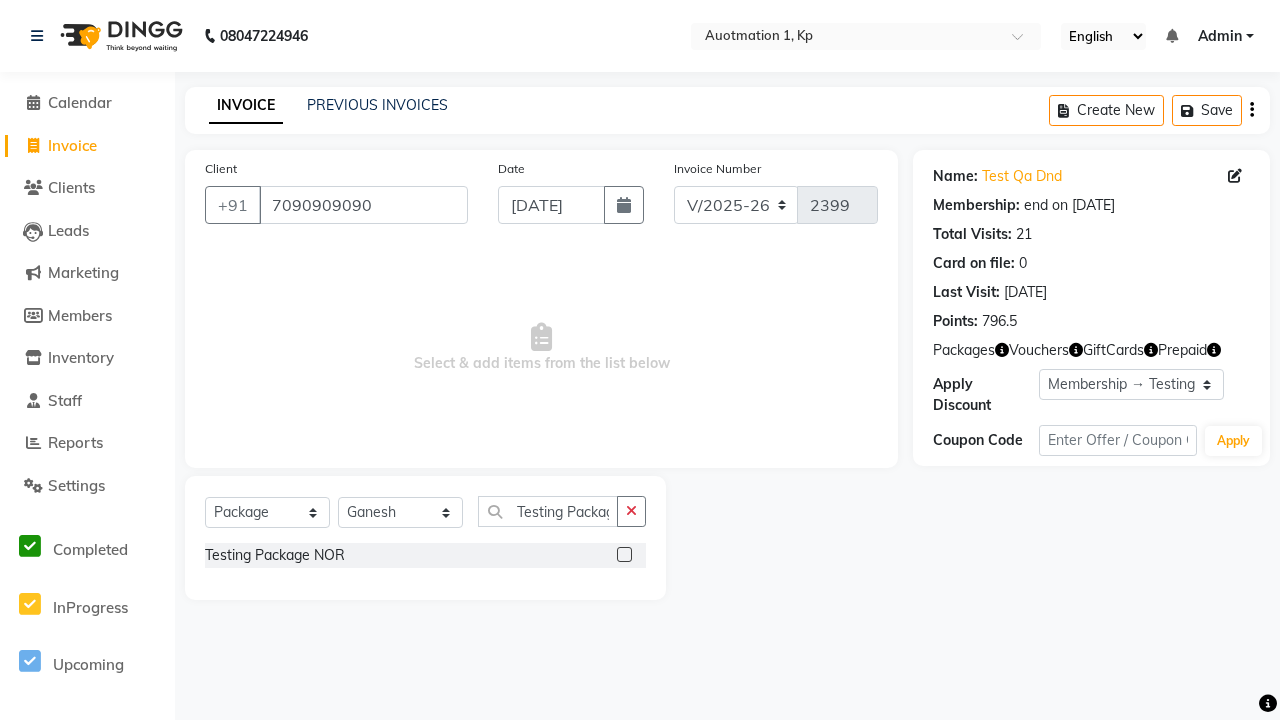 click 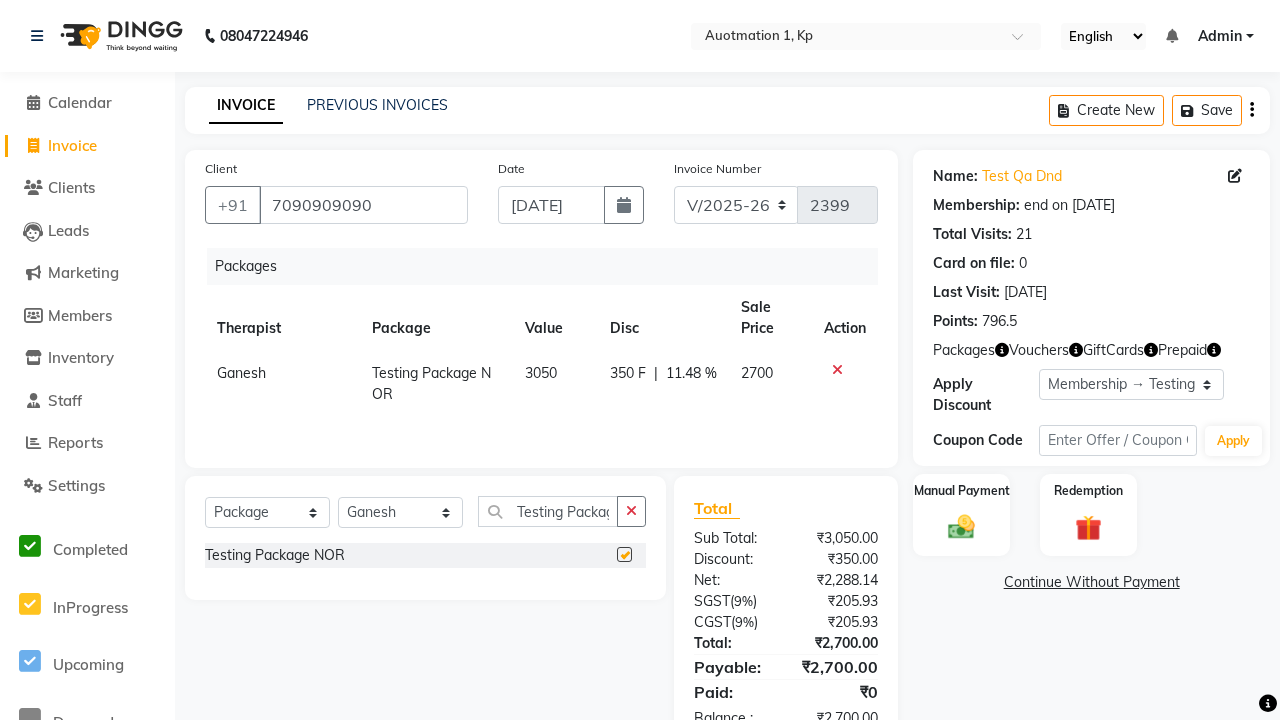 scroll, scrollTop: 0, scrollLeft: 0, axis: both 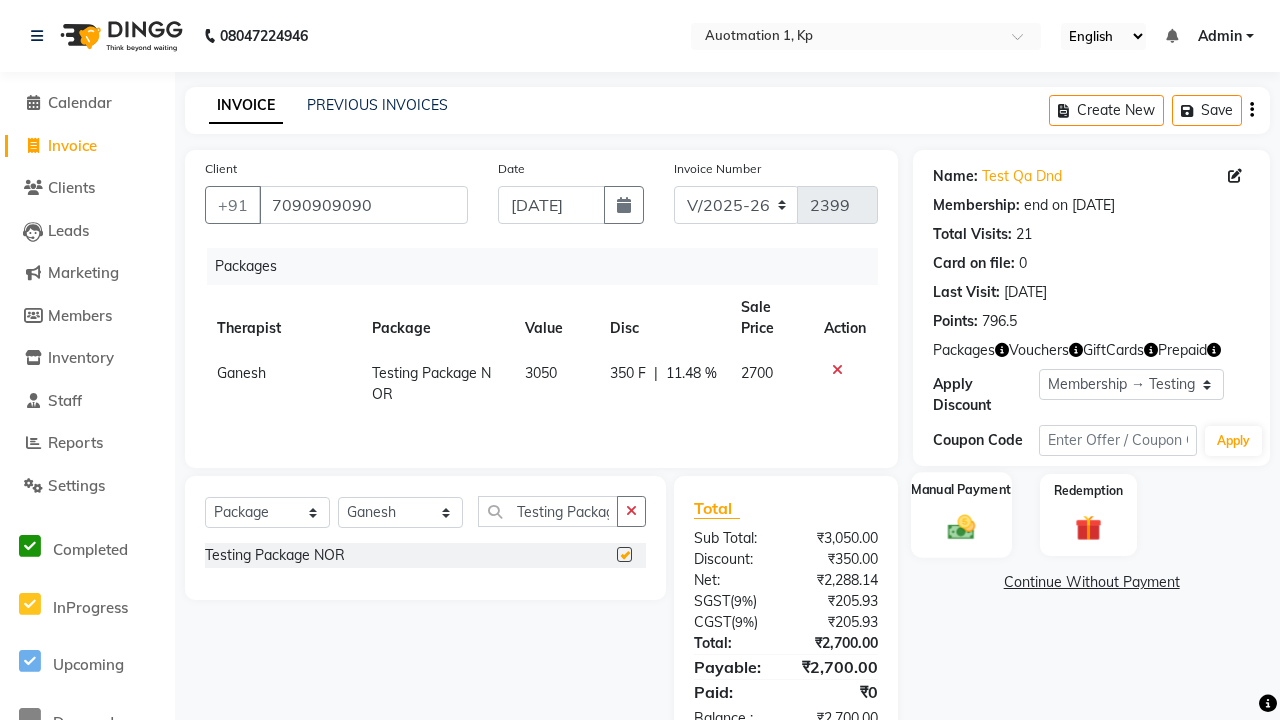 click 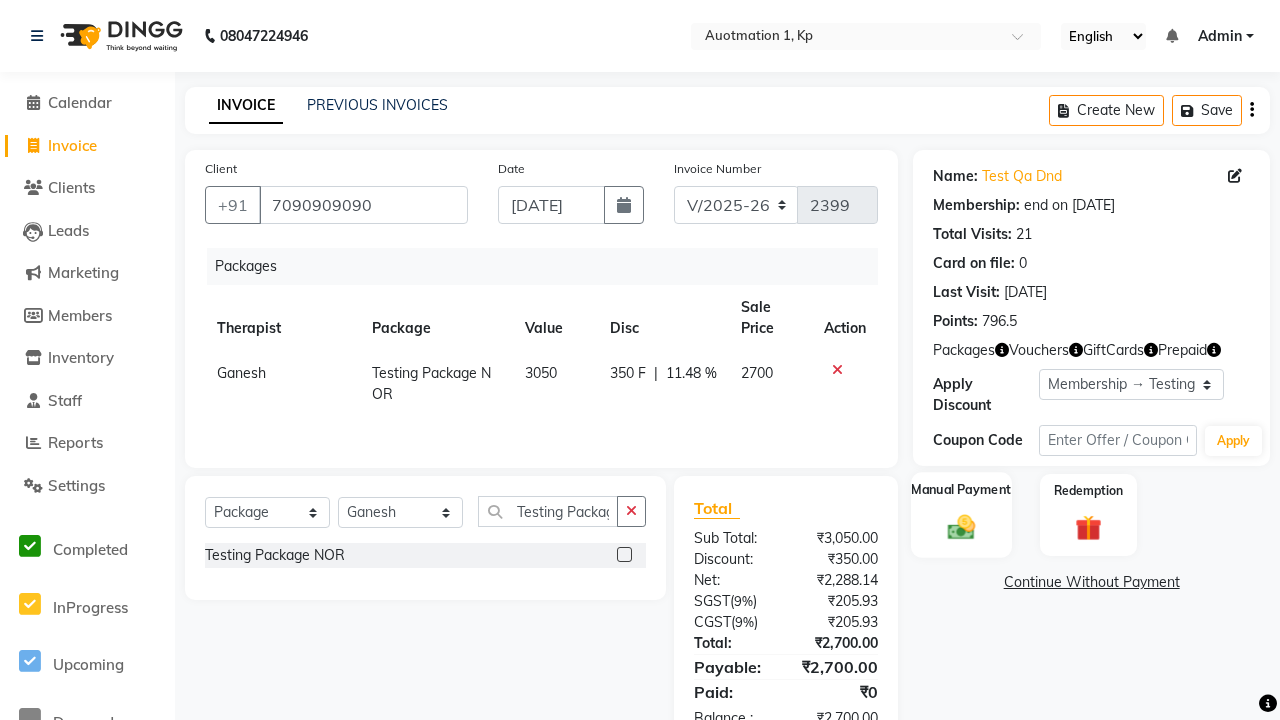 checkbox on "false" 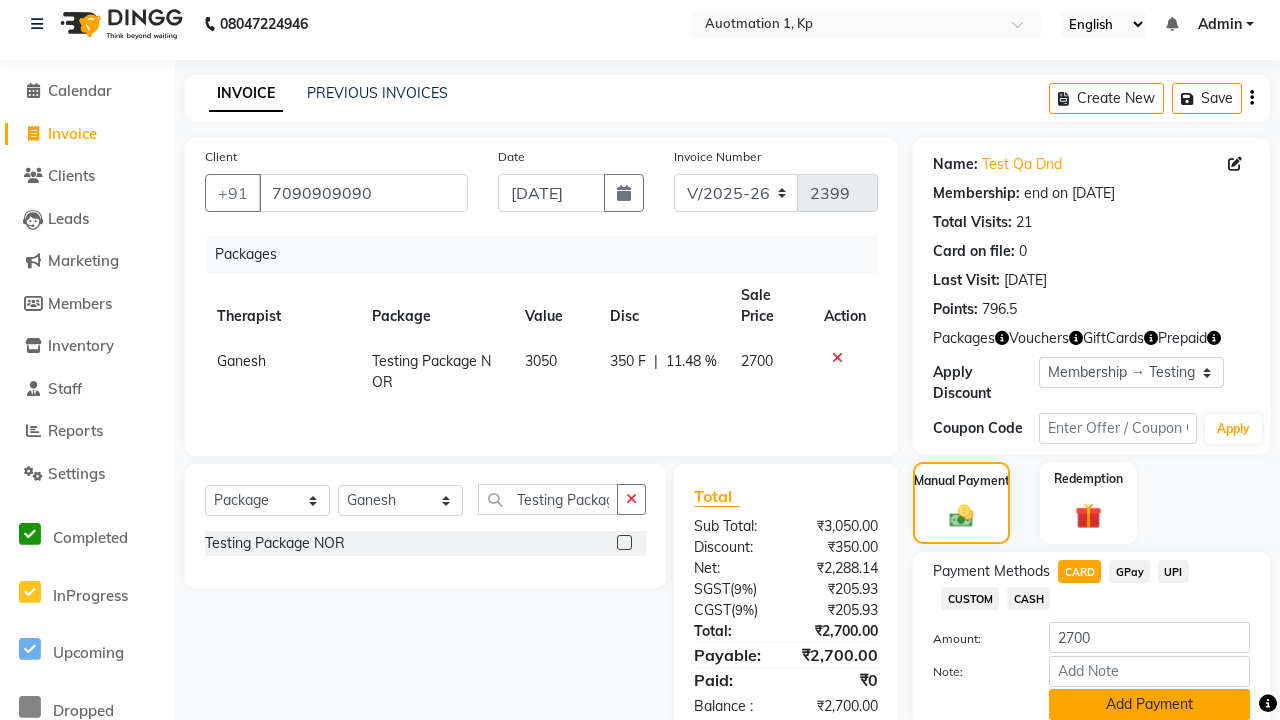 click on "Add Payment" 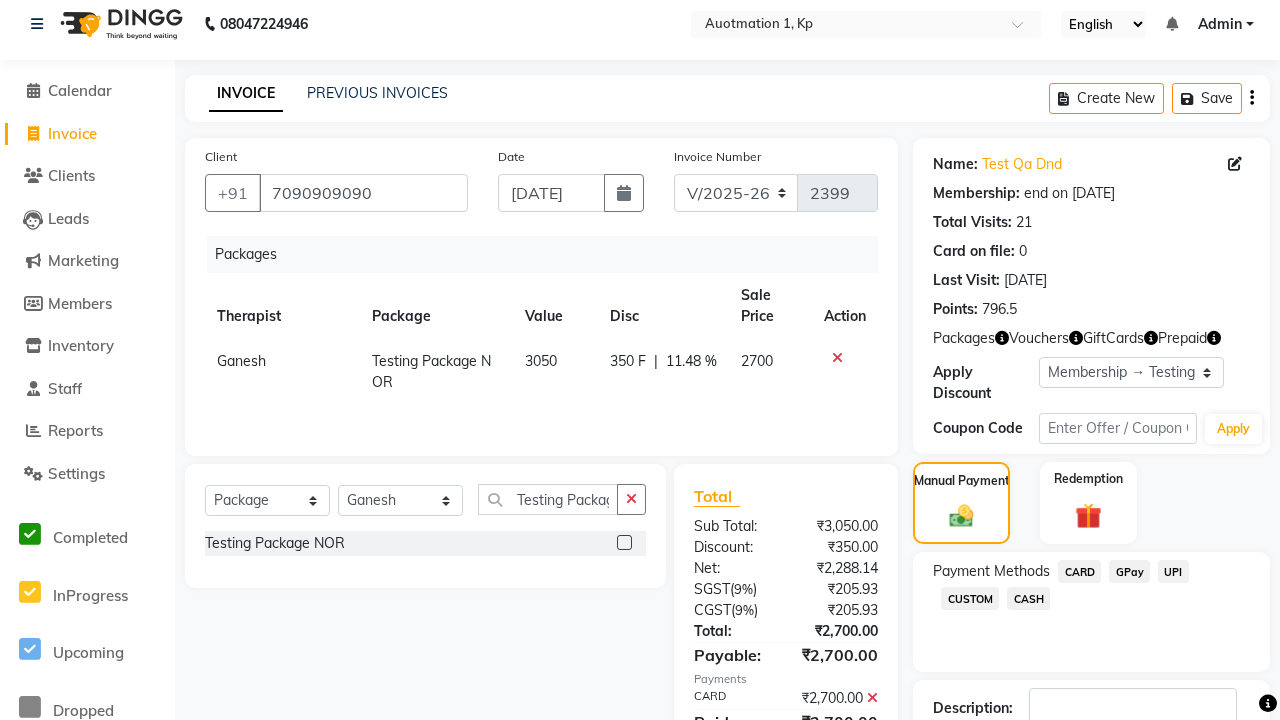 click 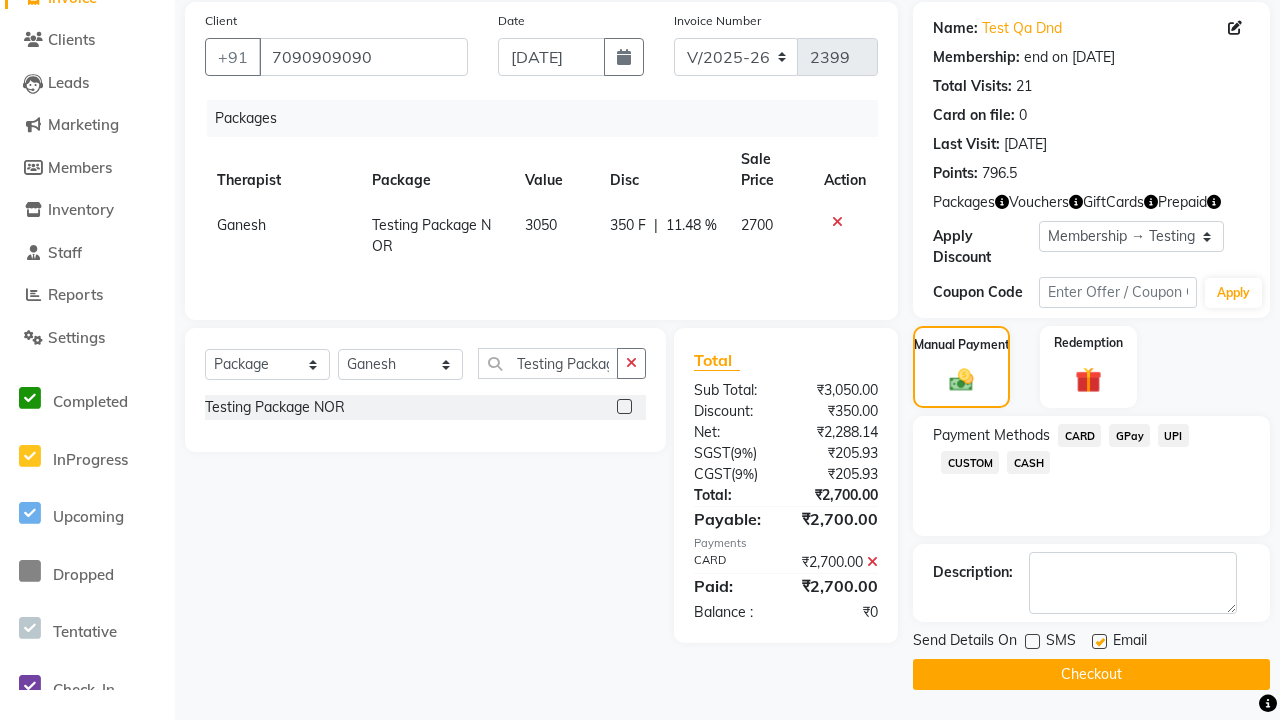 click 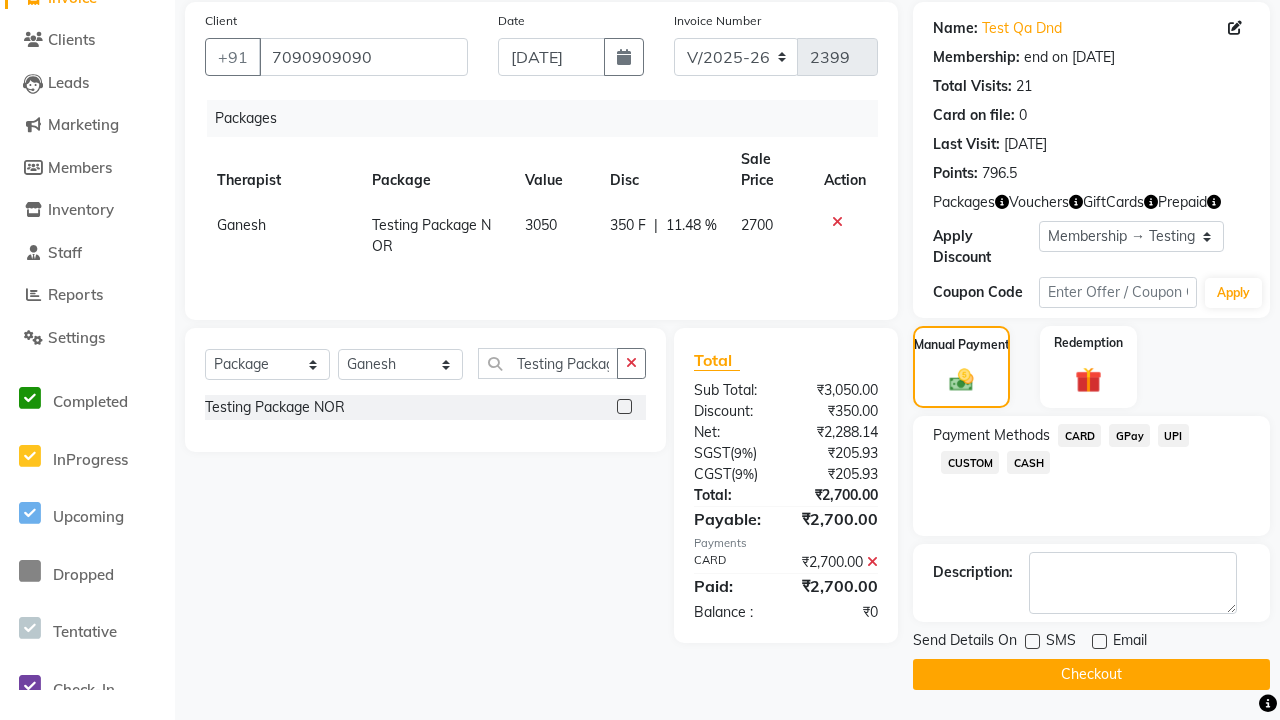 click on "Checkout" 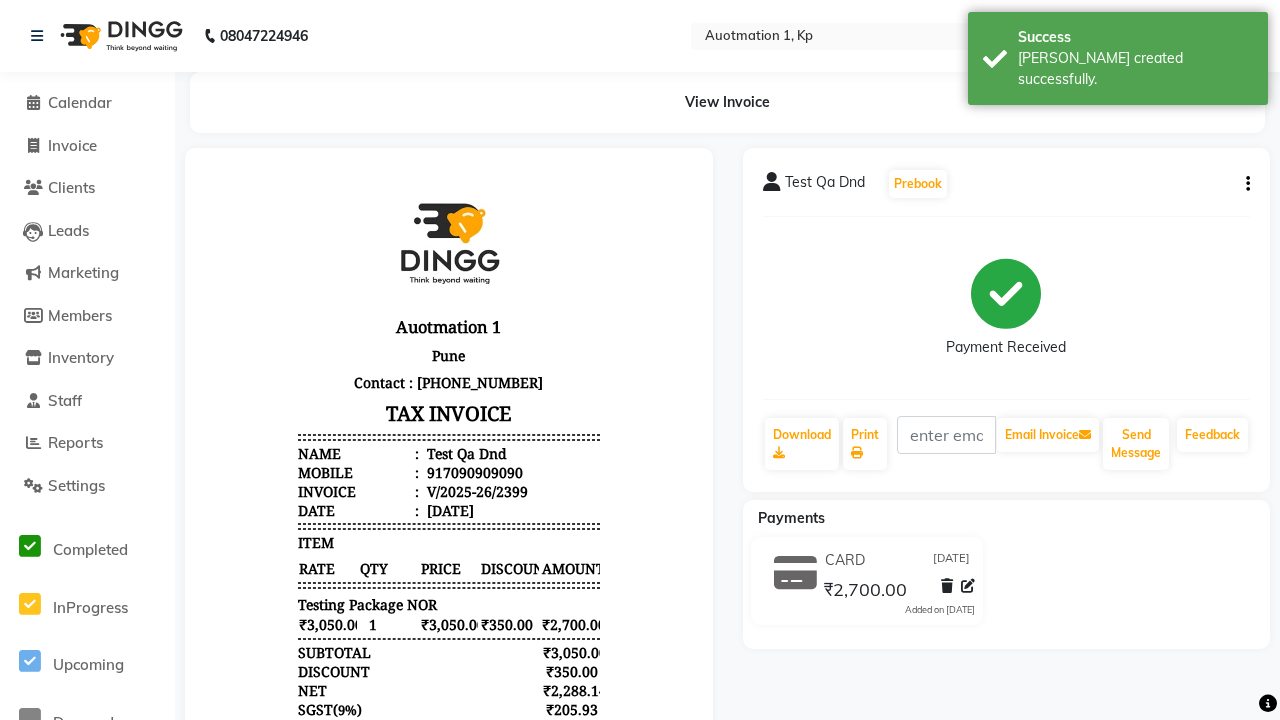 scroll, scrollTop: 0, scrollLeft: 0, axis: both 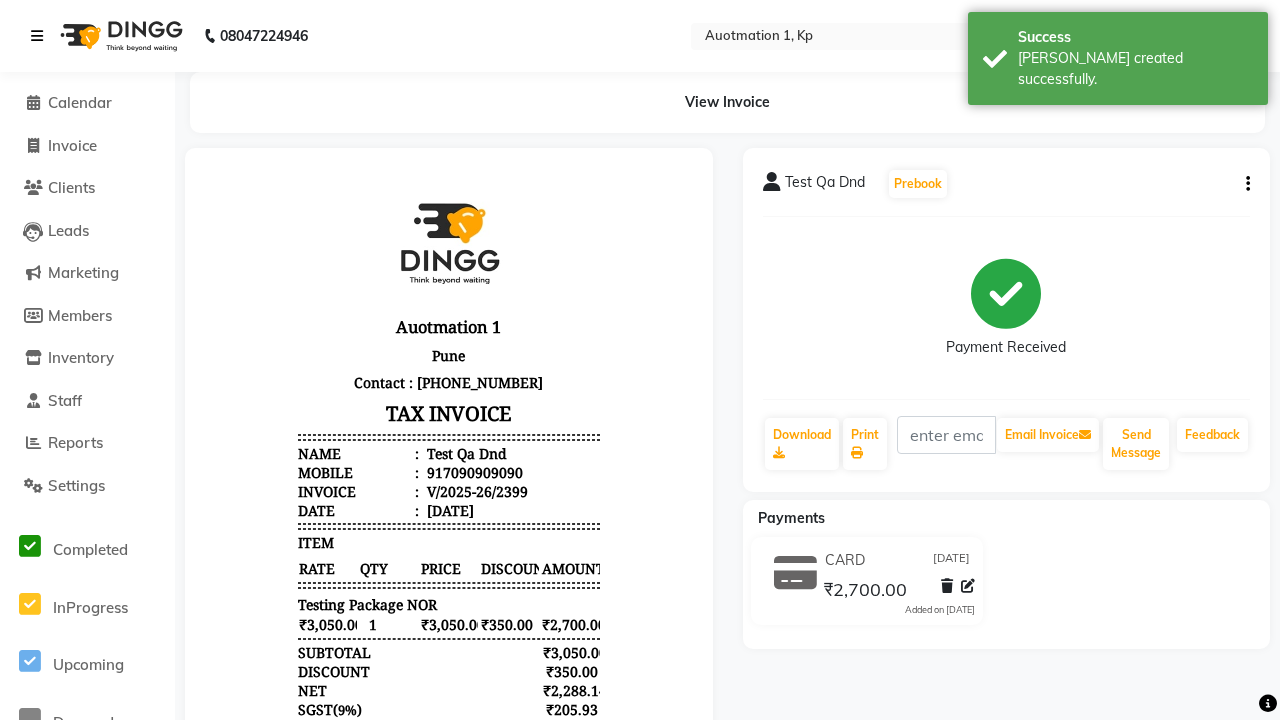 click on "[PERSON_NAME] created successfully." at bounding box center (1135, 69) 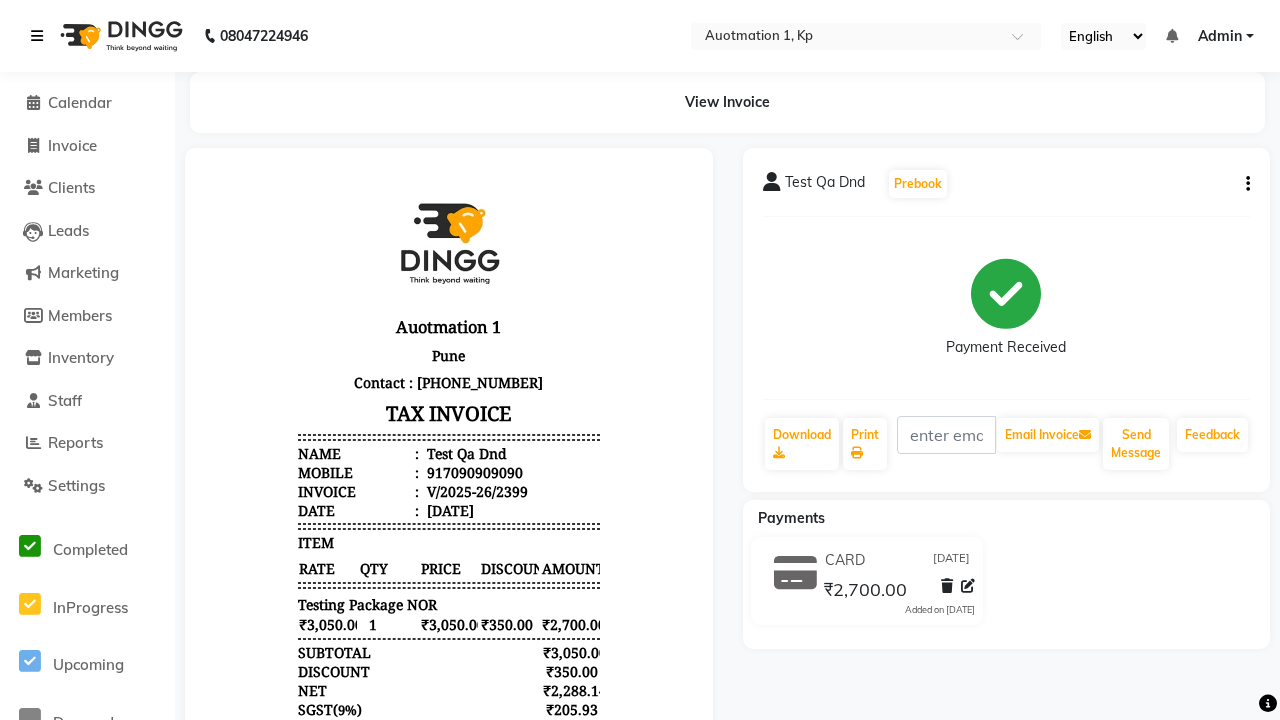 click at bounding box center [37, 36] 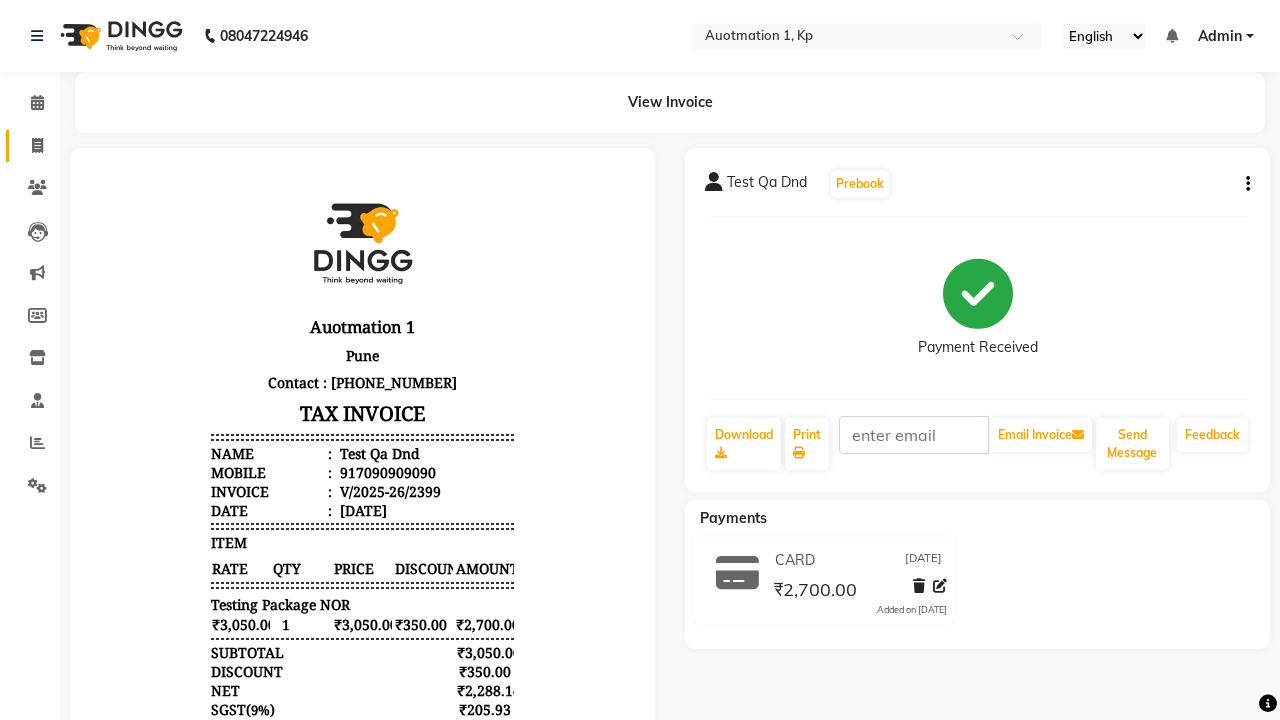 click 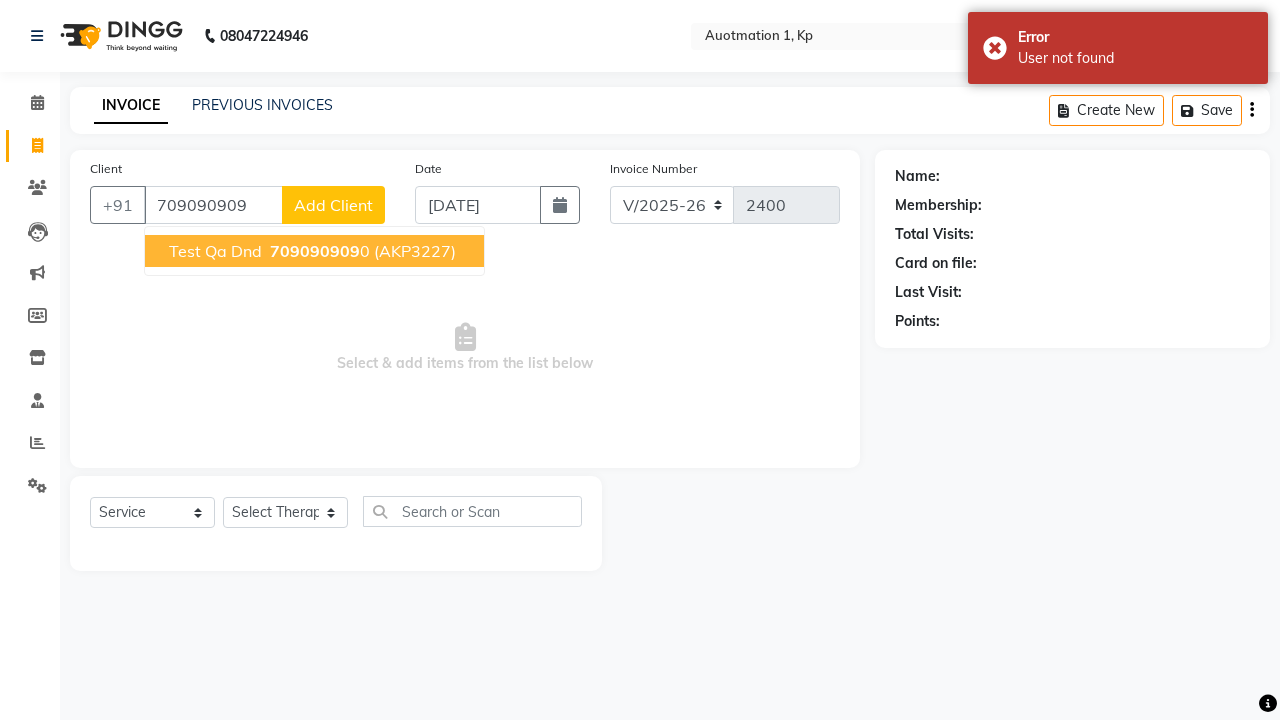 click on "709090909" at bounding box center (315, 251) 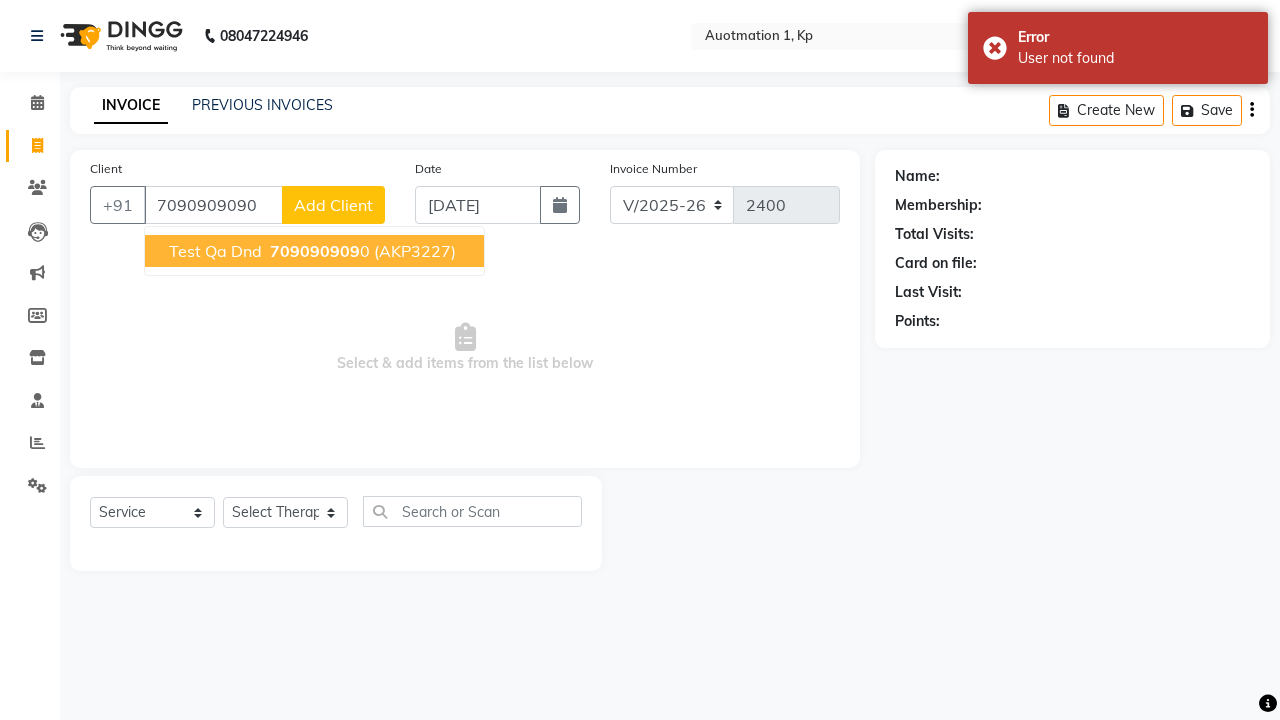type on "7090909090" 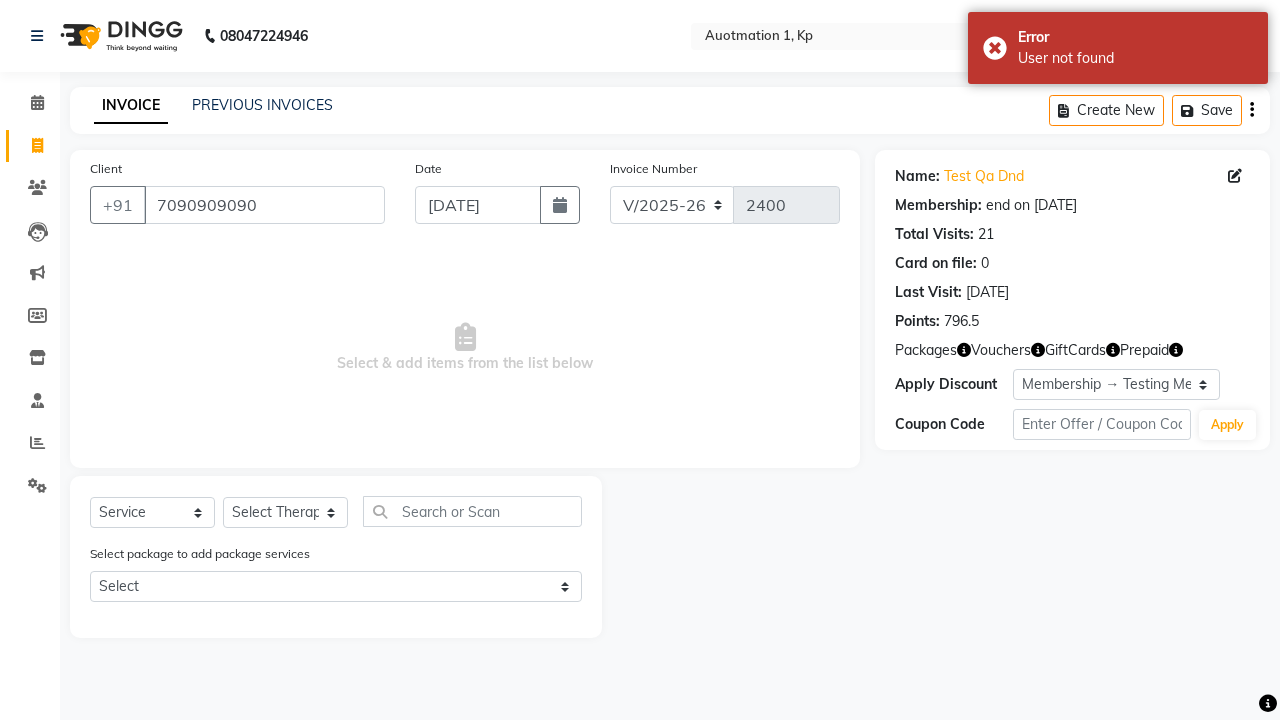 select on "0:" 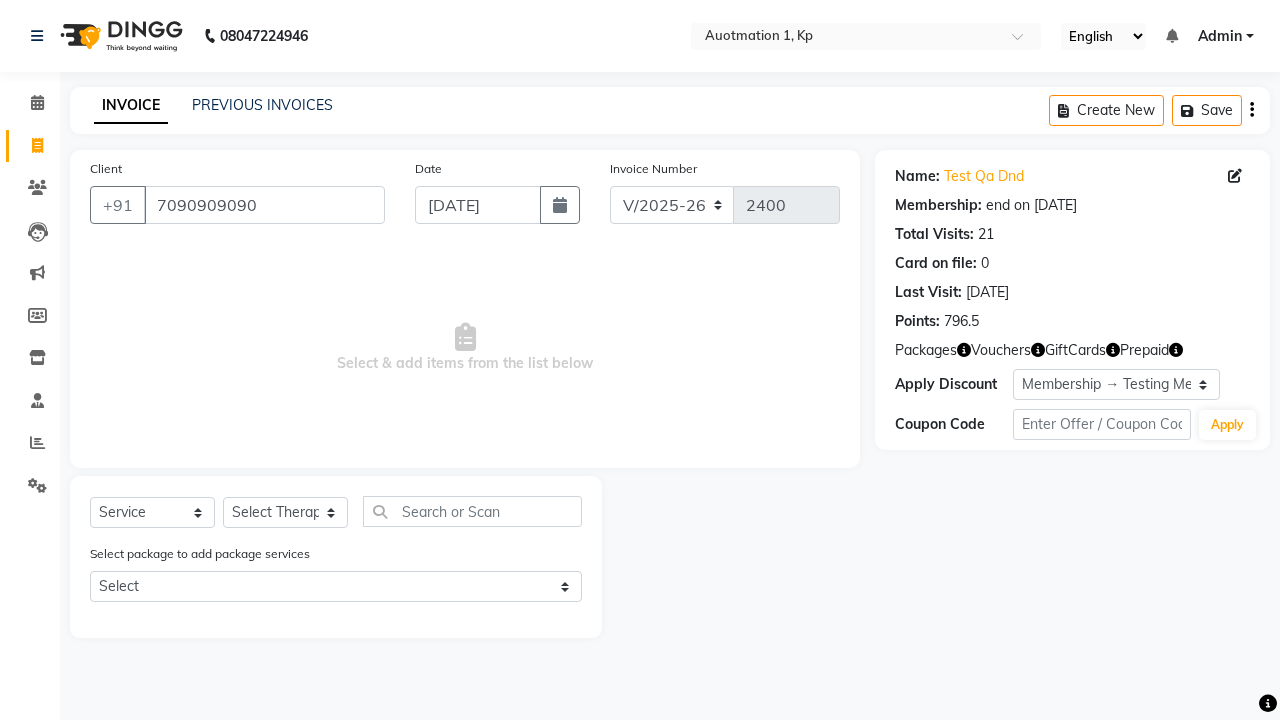 select on "2102" 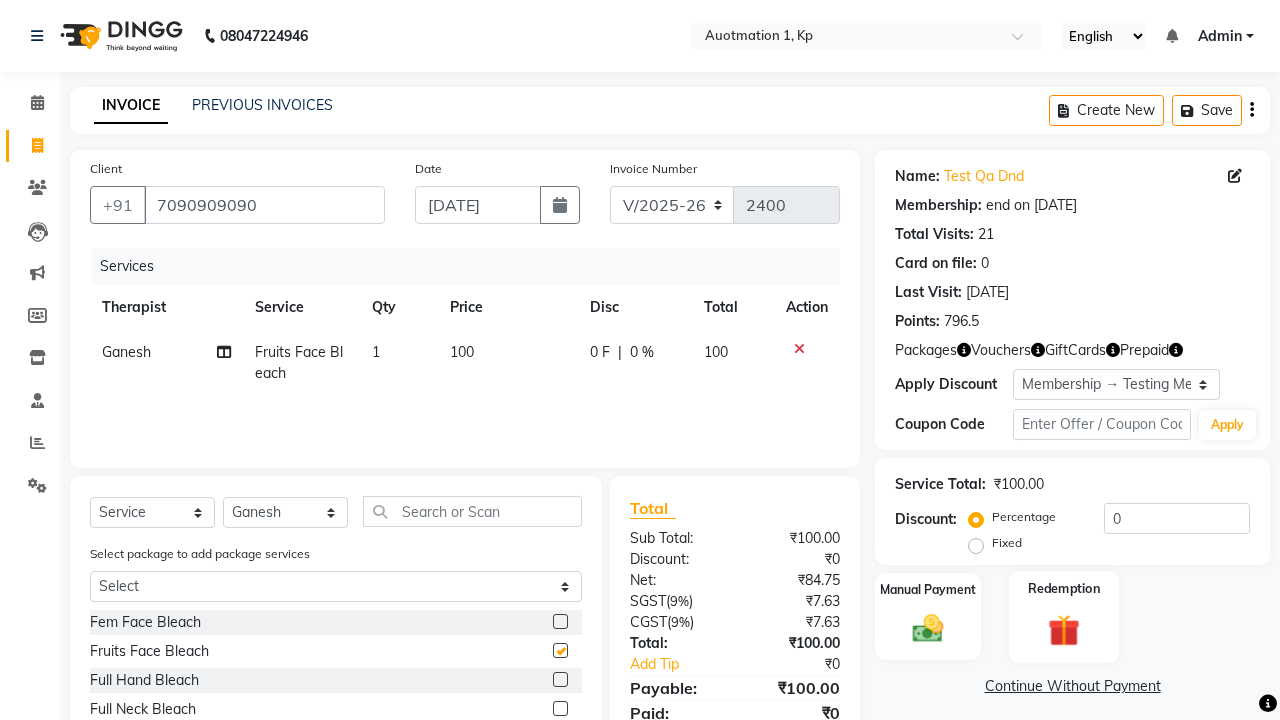 click 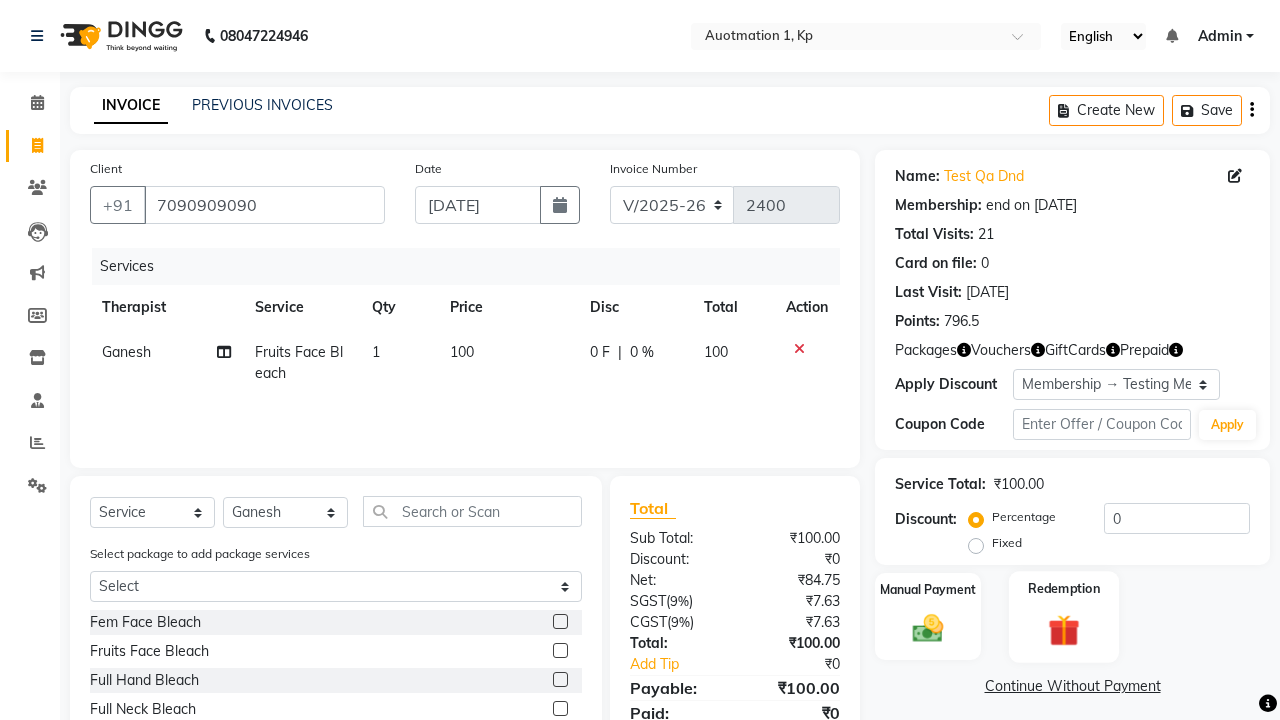 checkbox on "false" 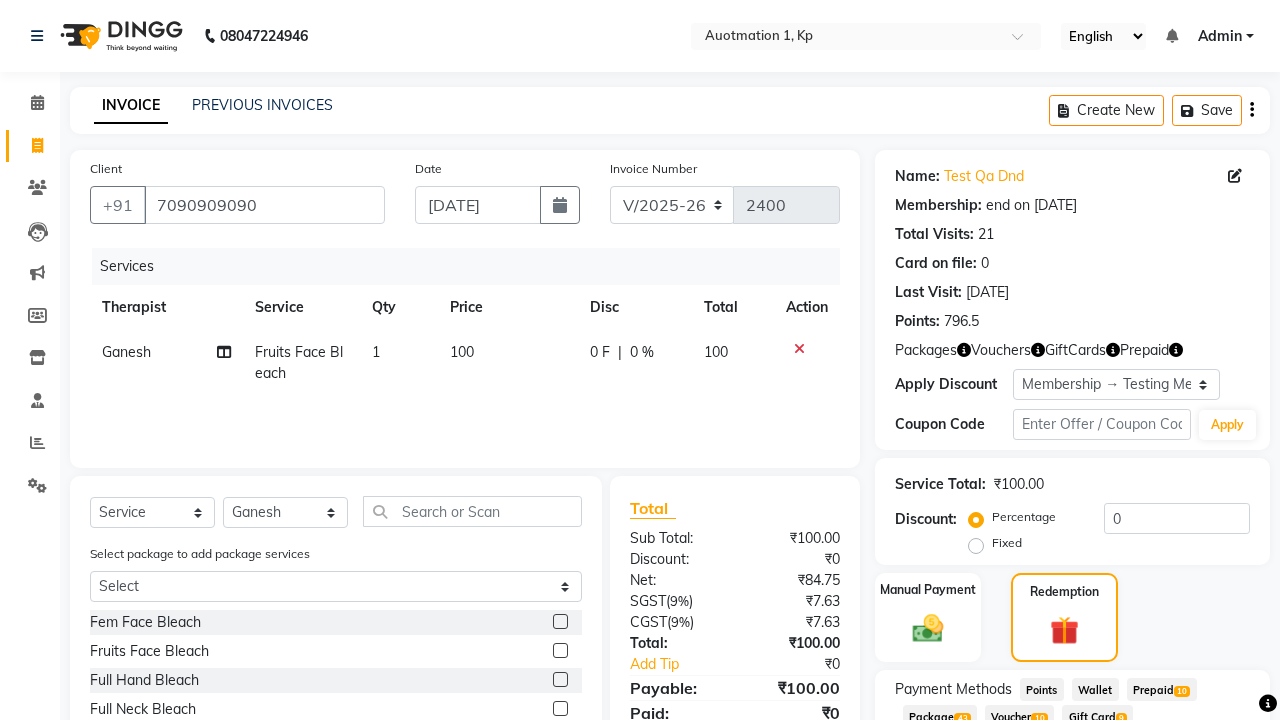 click on "Package  43" 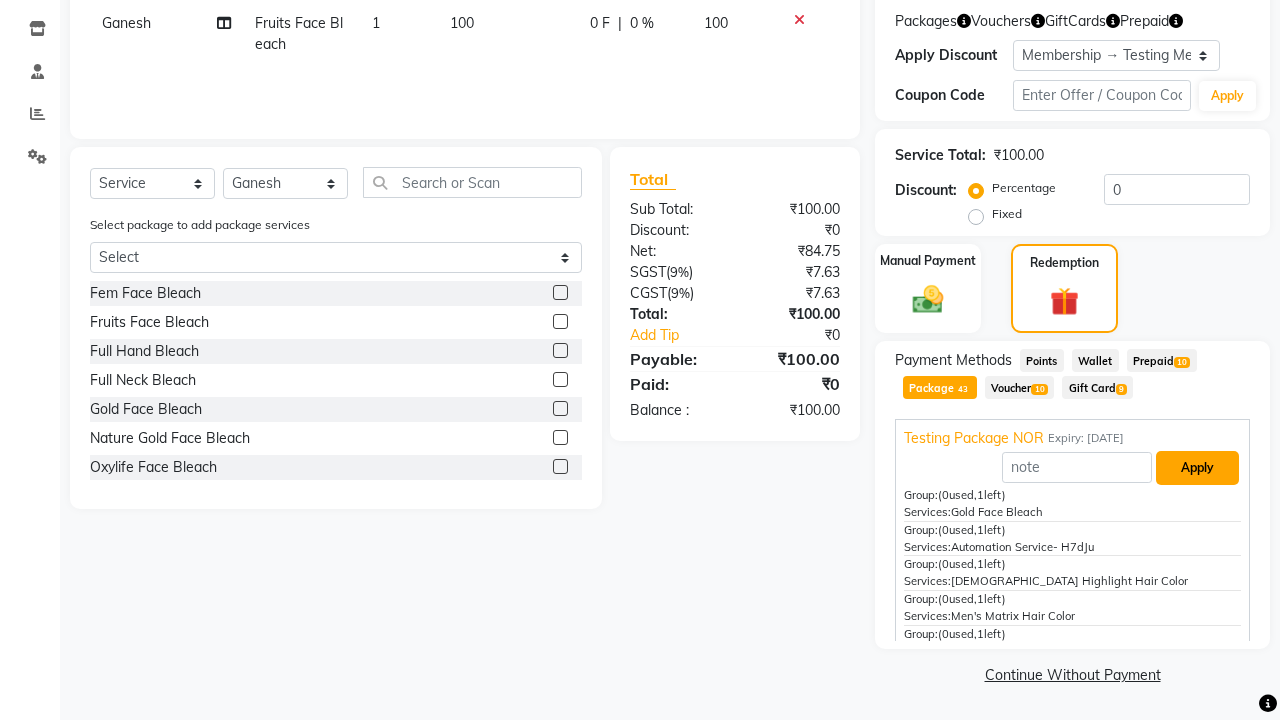 click on "Apply" at bounding box center (1197, 468) 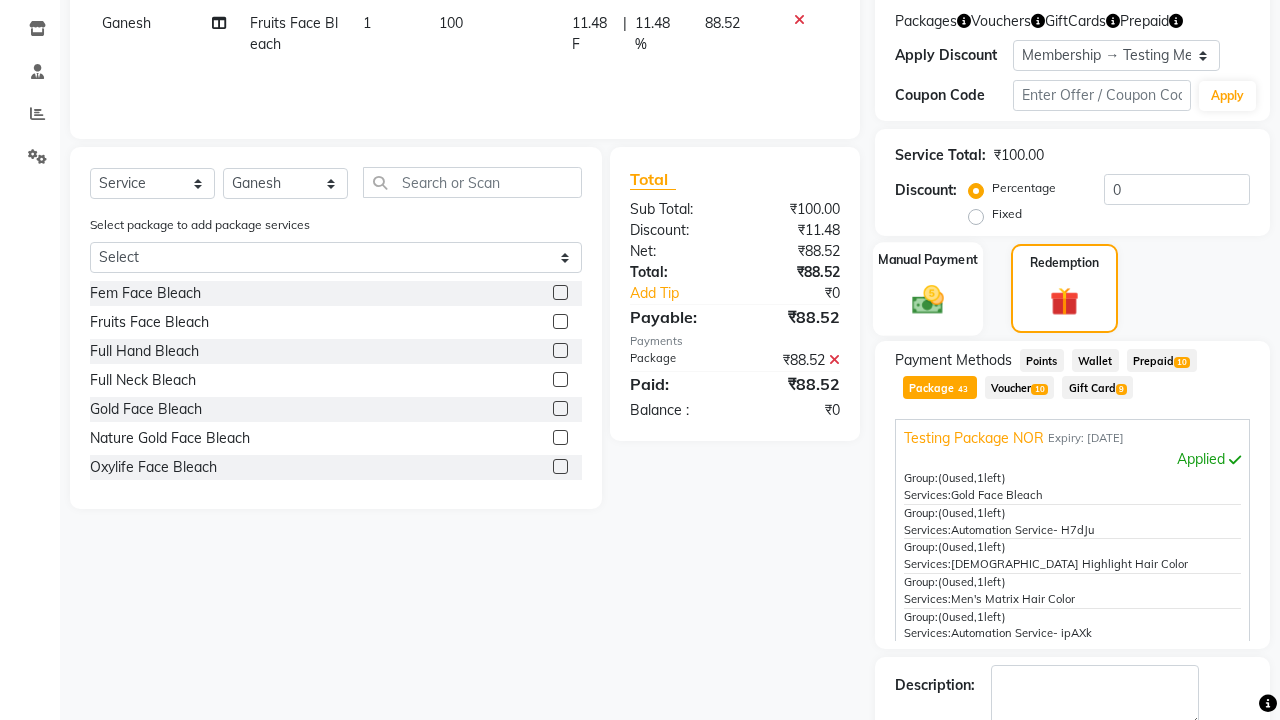 click 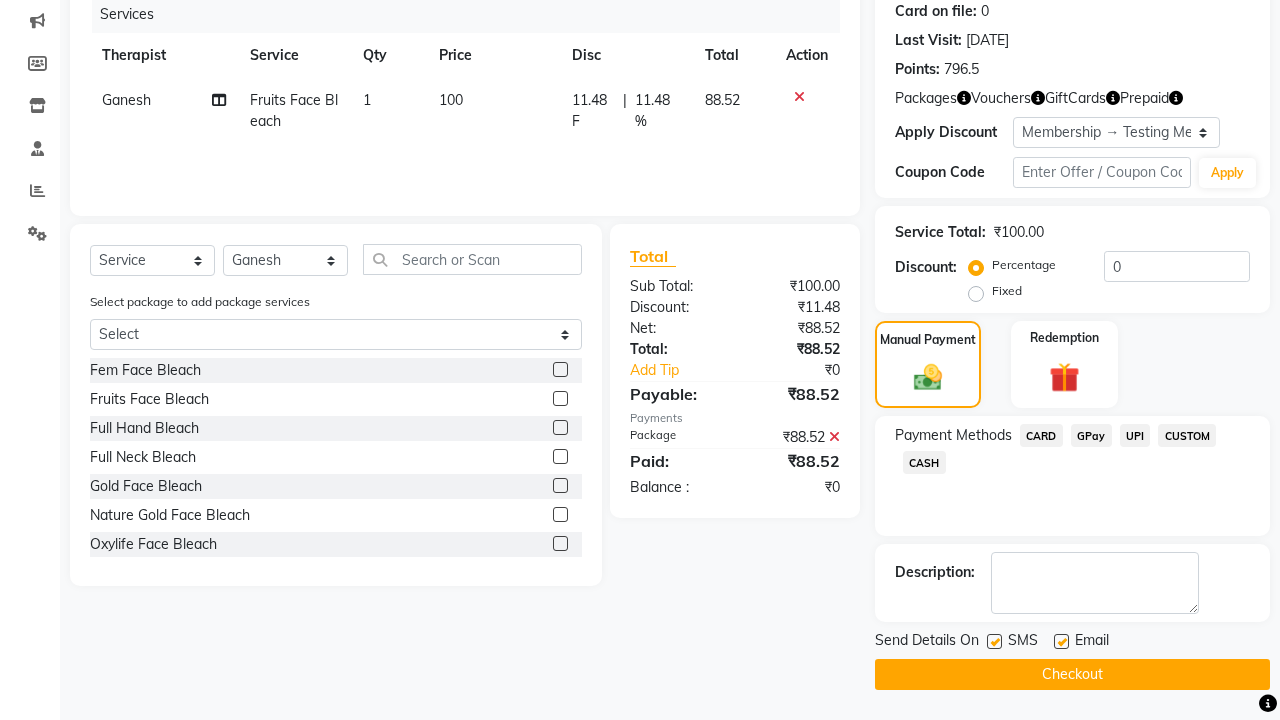 click on "CARD" 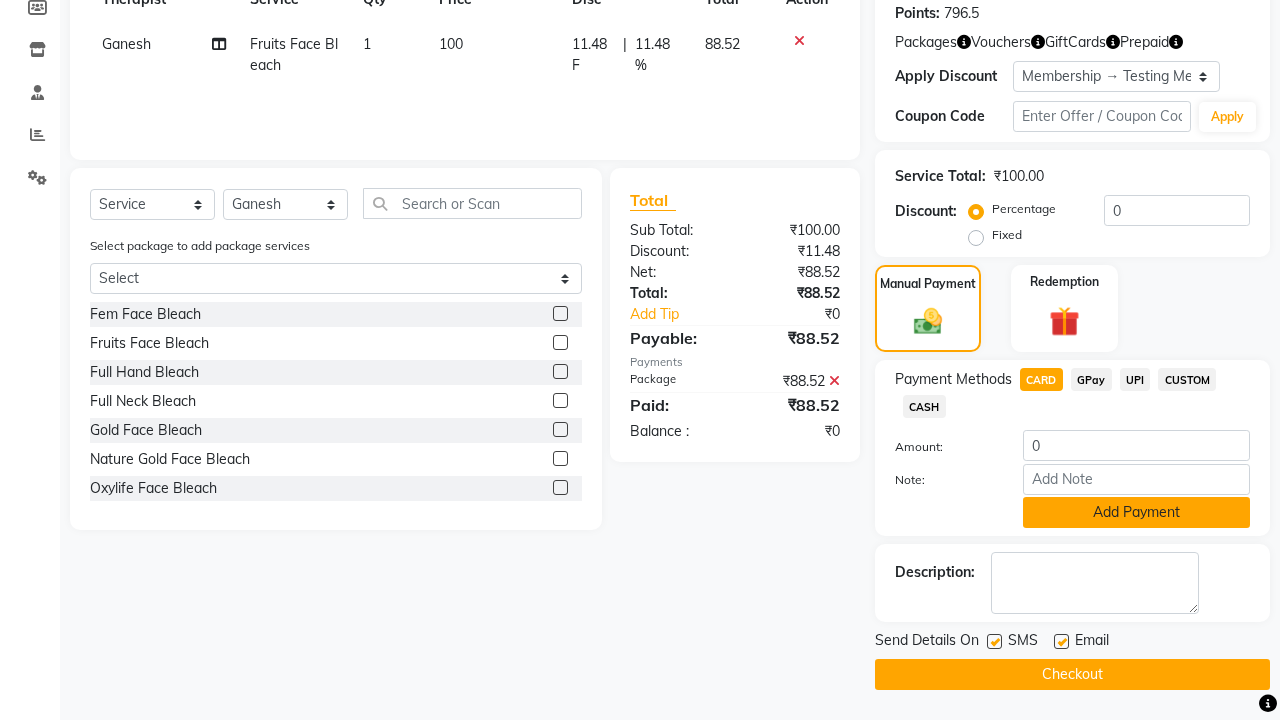 click on "Add Payment" 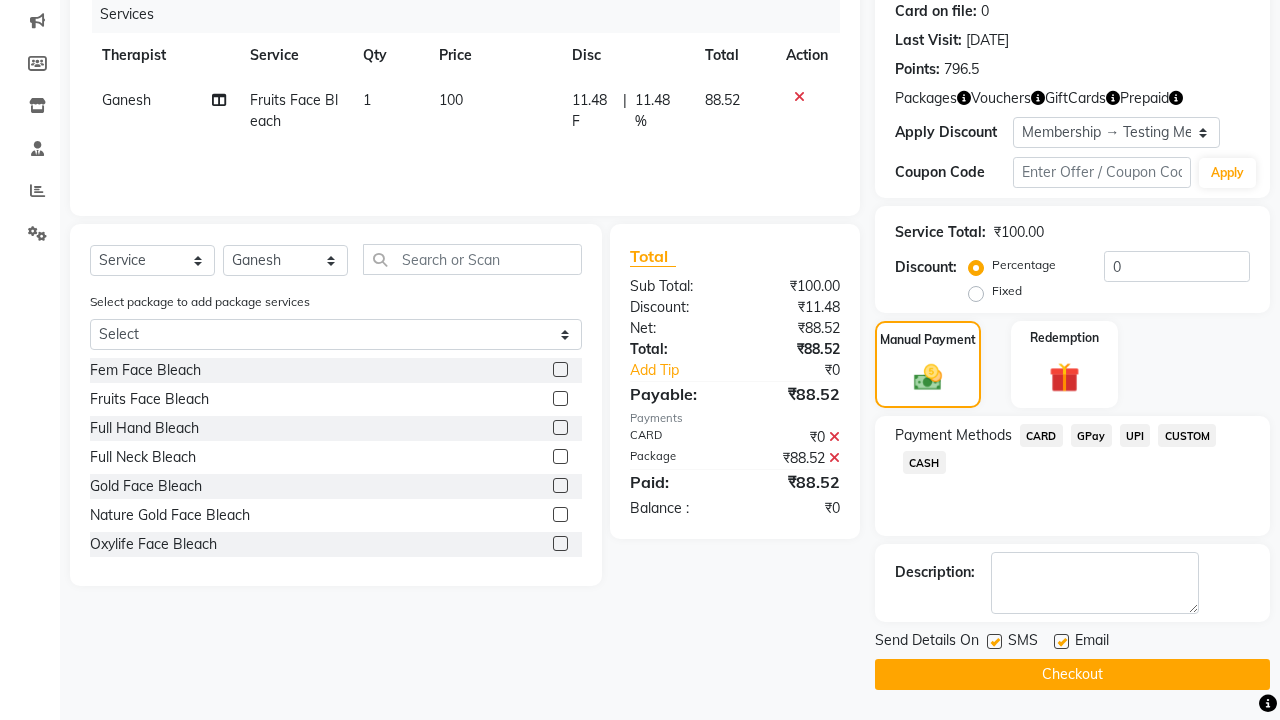scroll, scrollTop: 252, scrollLeft: 0, axis: vertical 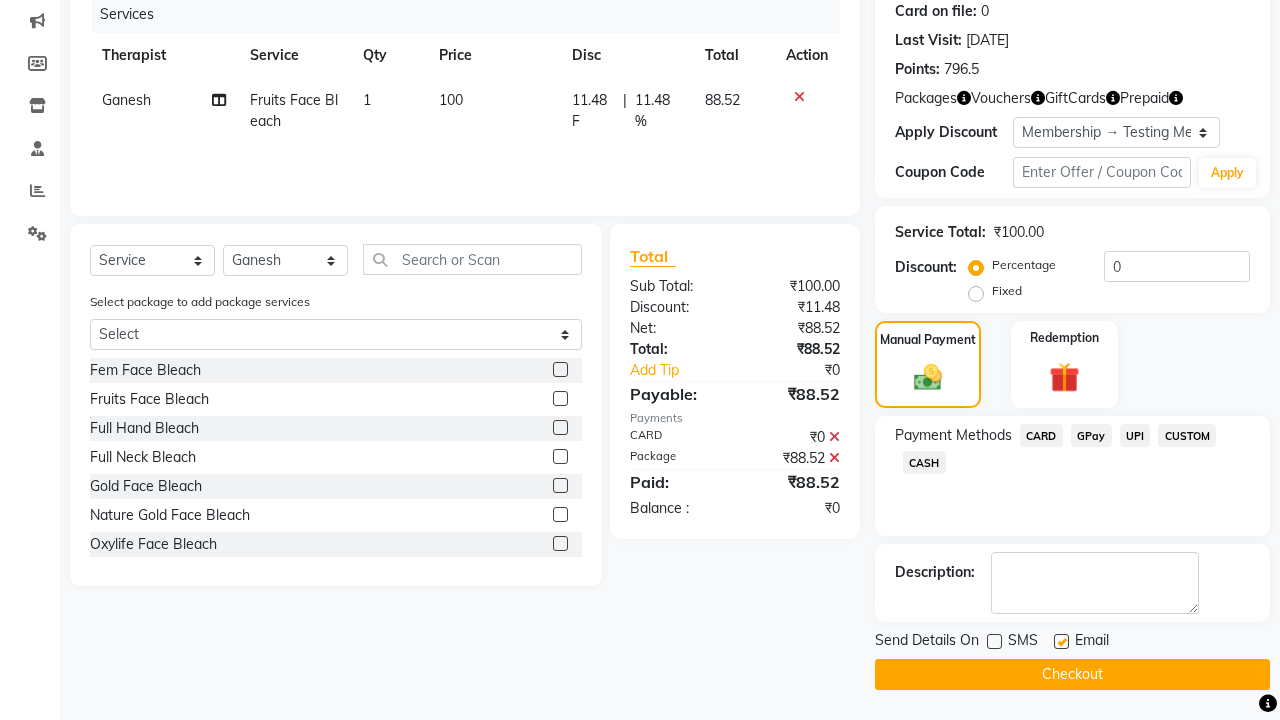 click 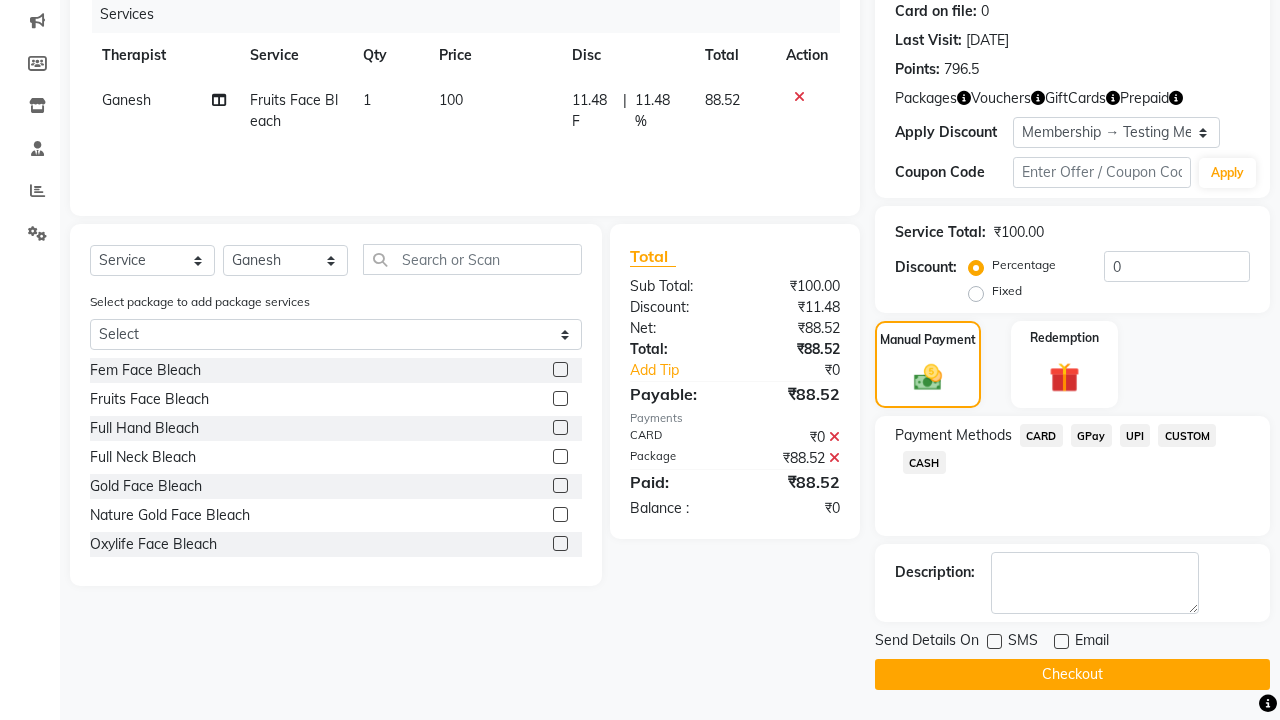 click on "Checkout" 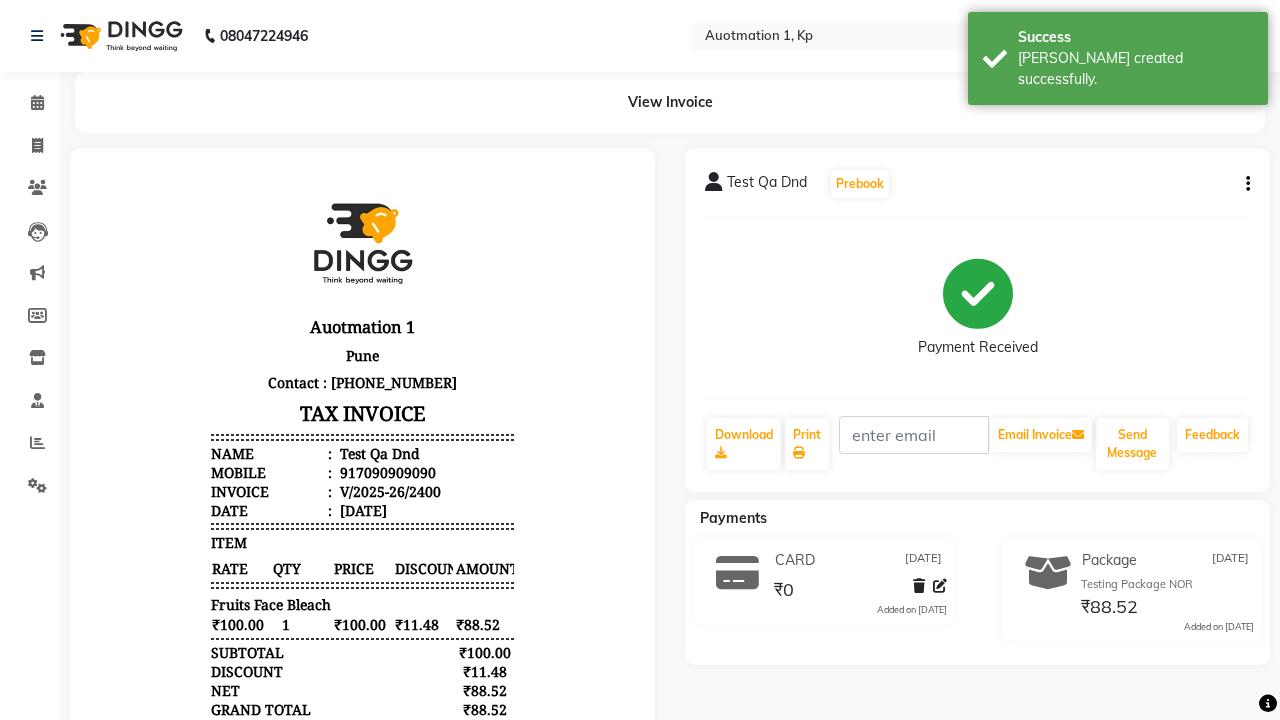 scroll, scrollTop: 0, scrollLeft: 0, axis: both 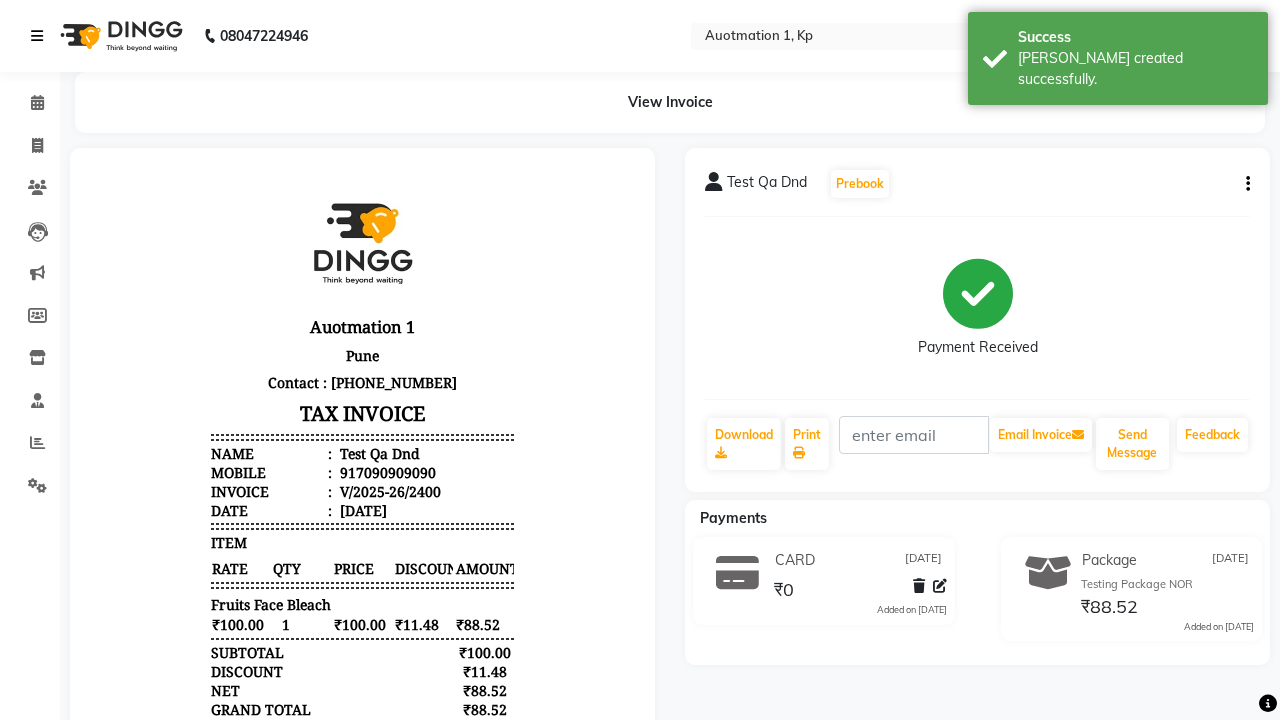 click on "[PERSON_NAME] created successfully." at bounding box center (1135, 69) 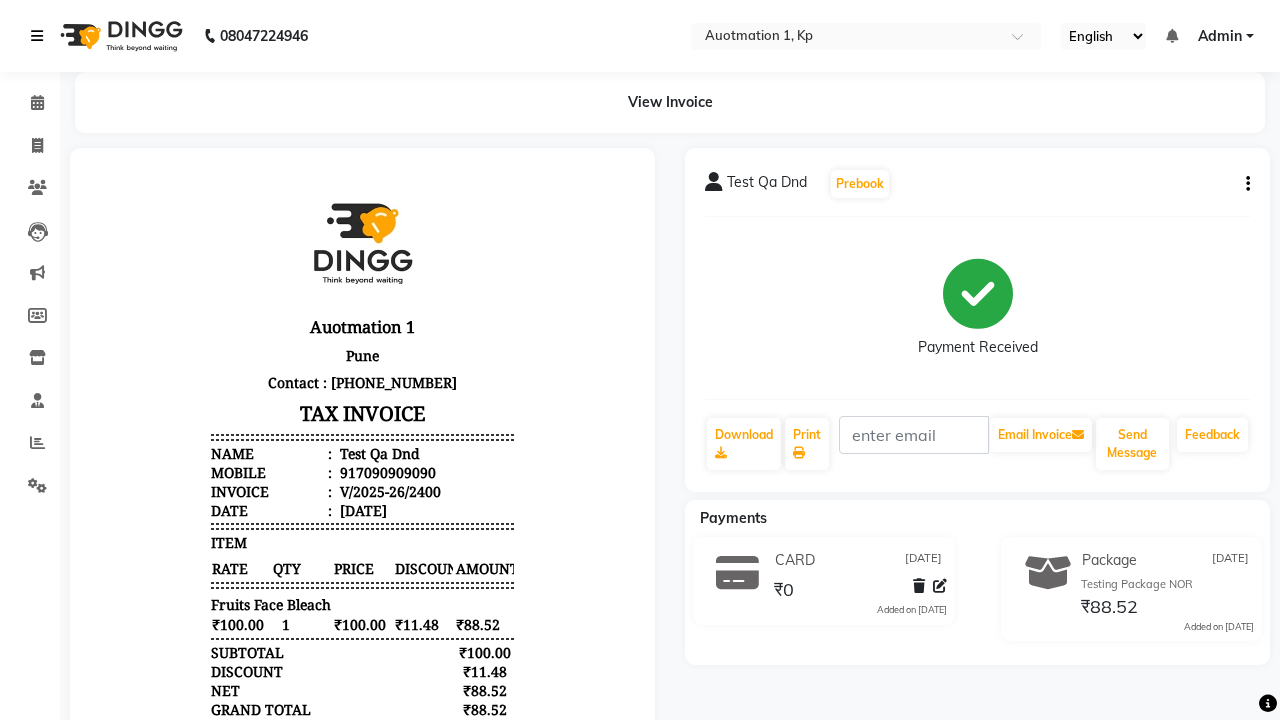 click at bounding box center (37, 36) 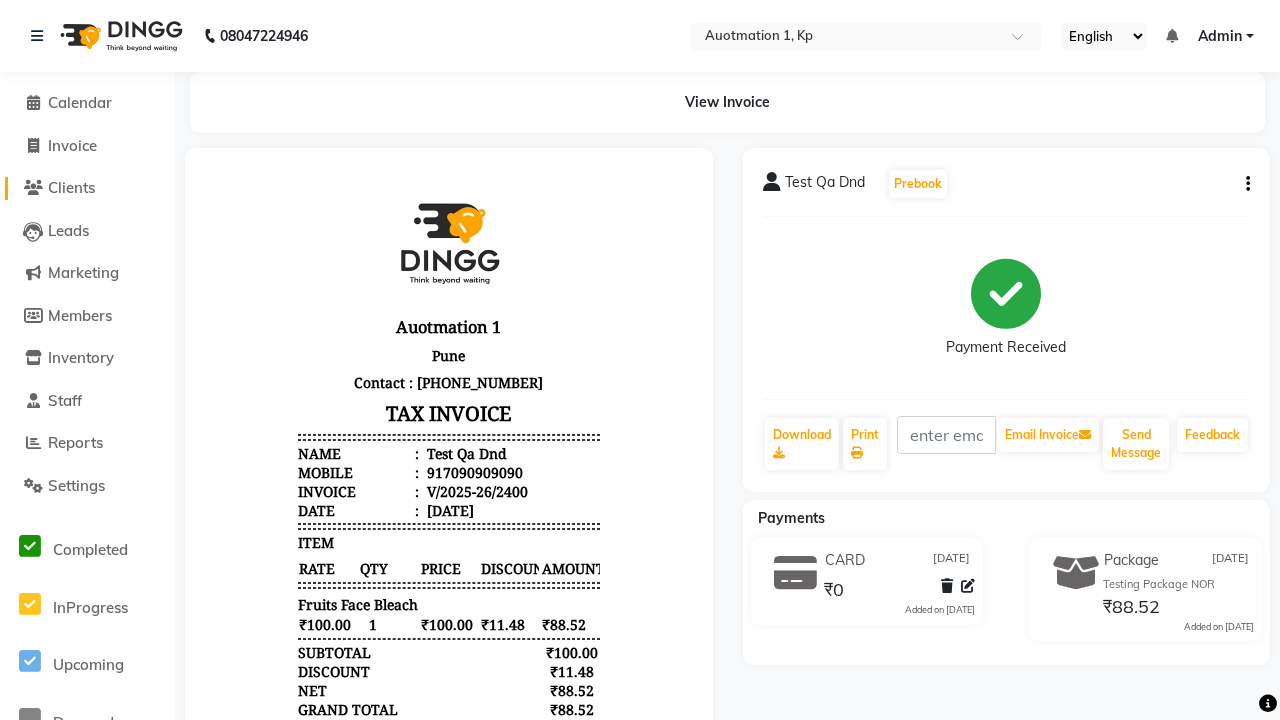 click on "Clients" 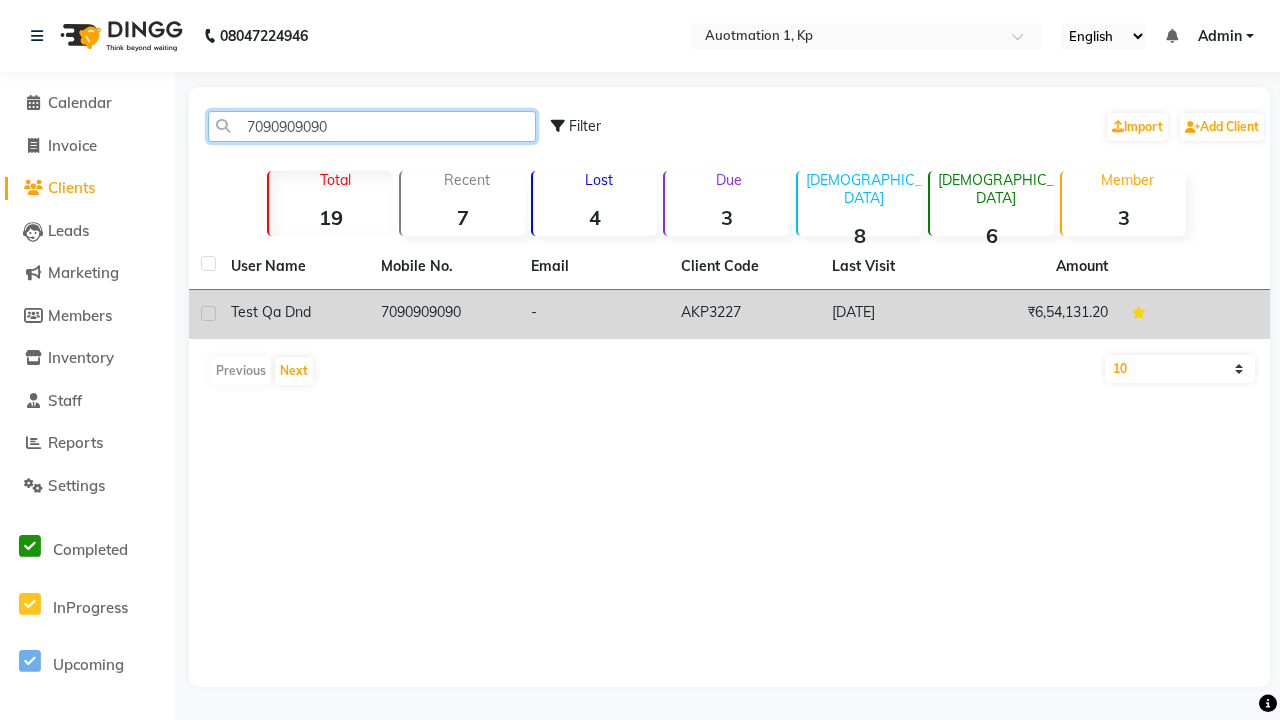 type on "7090909090" 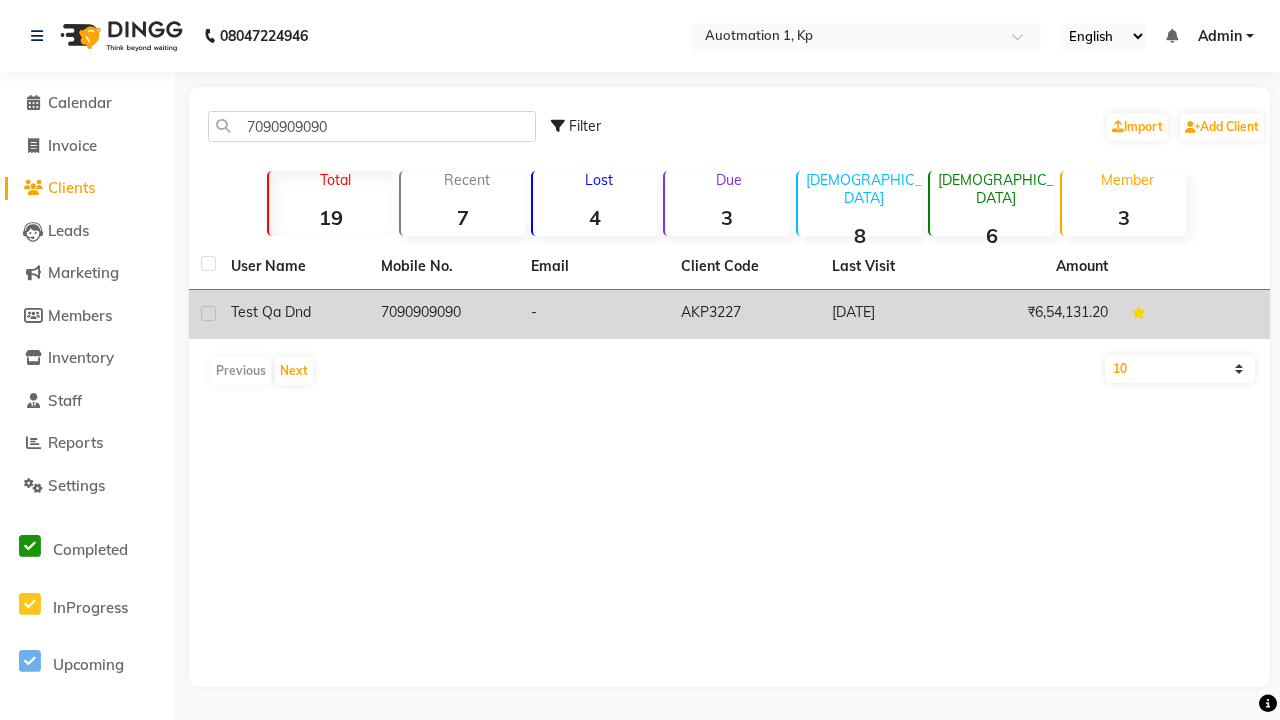 click on "7090909090" 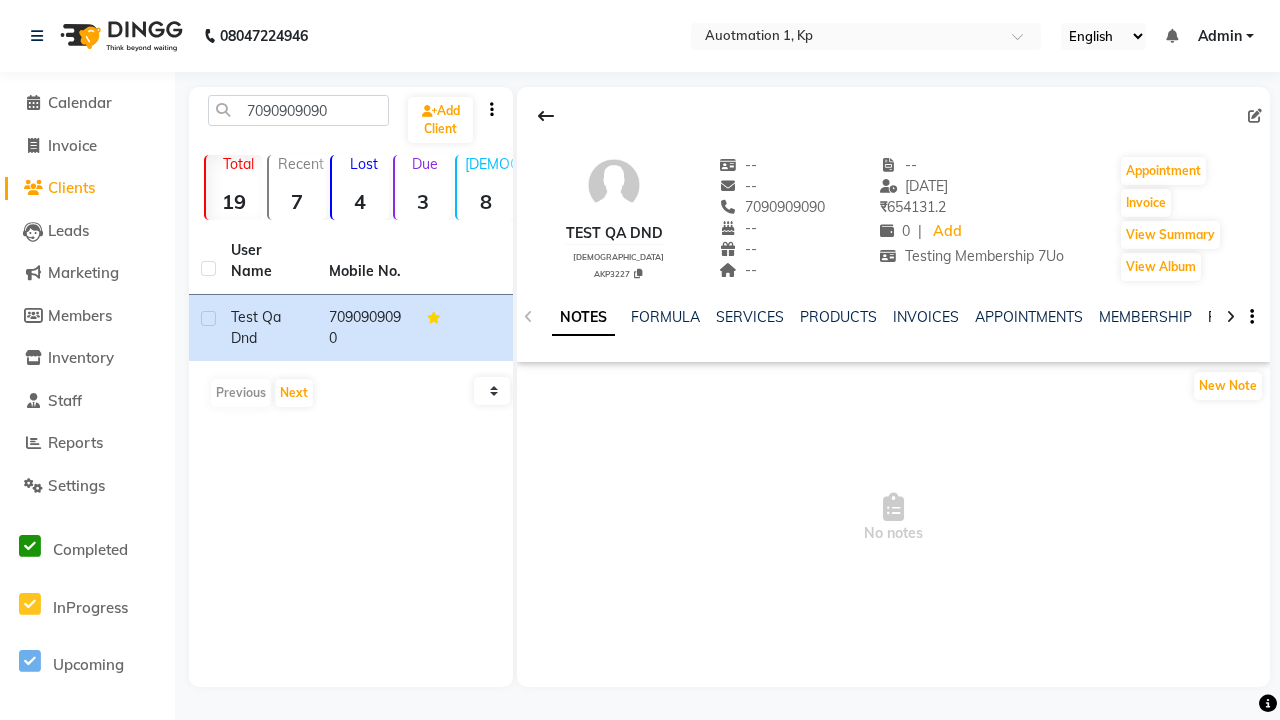click on "PACKAGES" 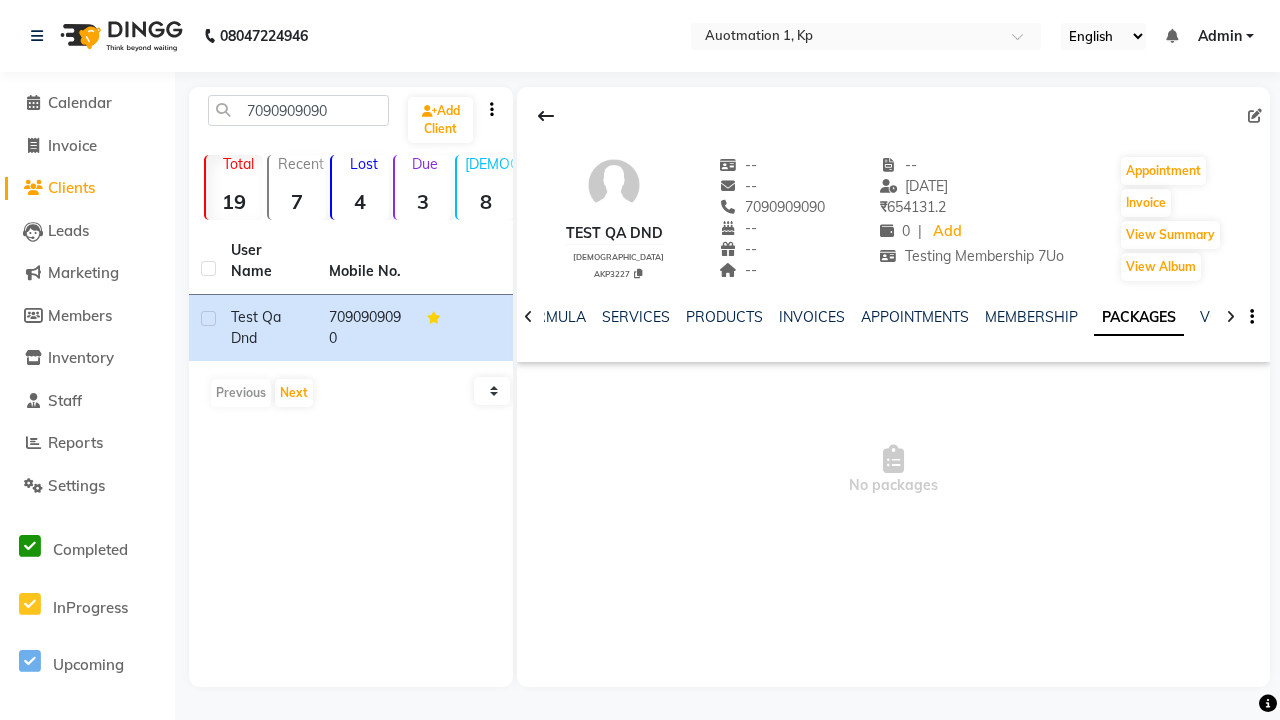 scroll, scrollTop: 0, scrollLeft: 71, axis: horizontal 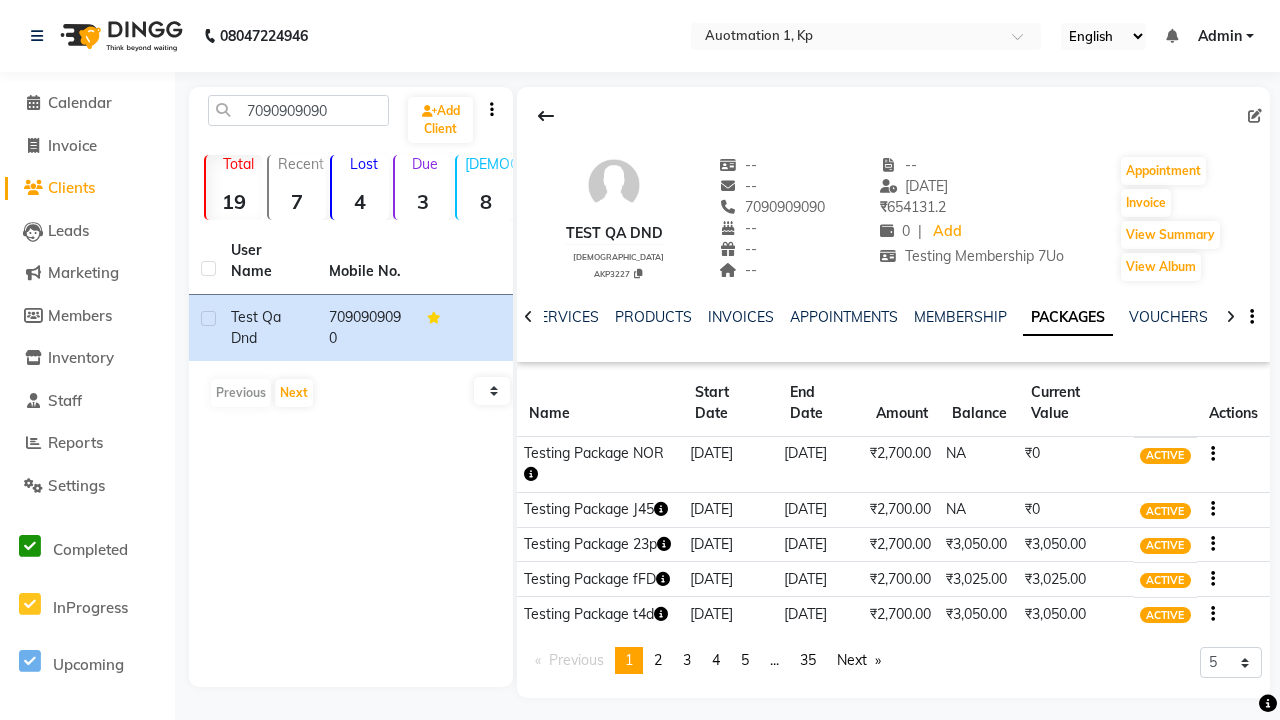 click 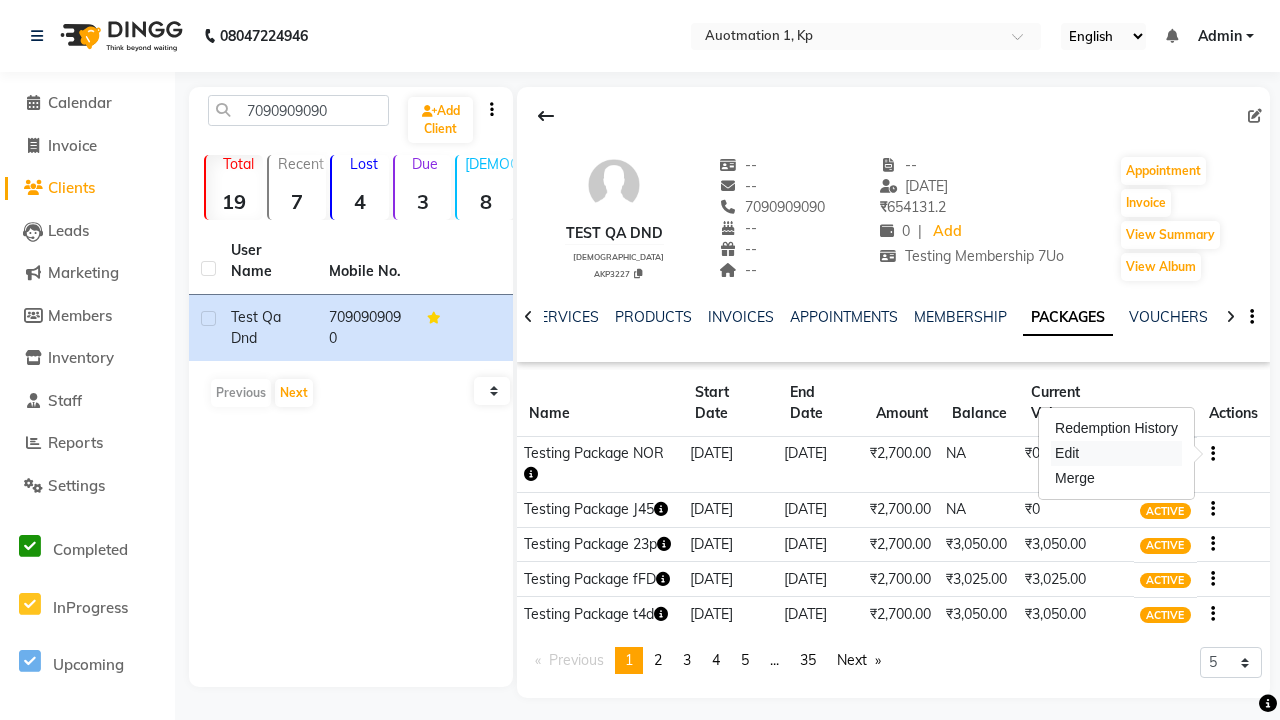 click on "Edit" at bounding box center [1116, 453] 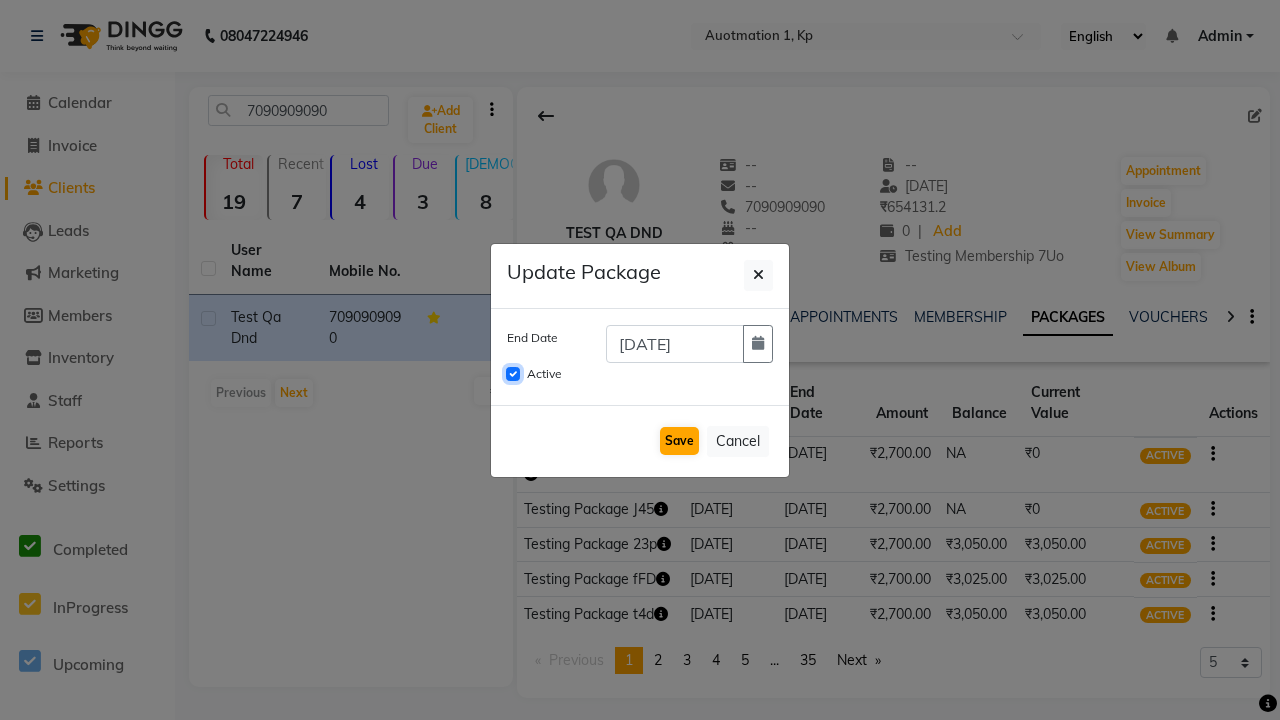 click on "Active" at bounding box center [513, 374] 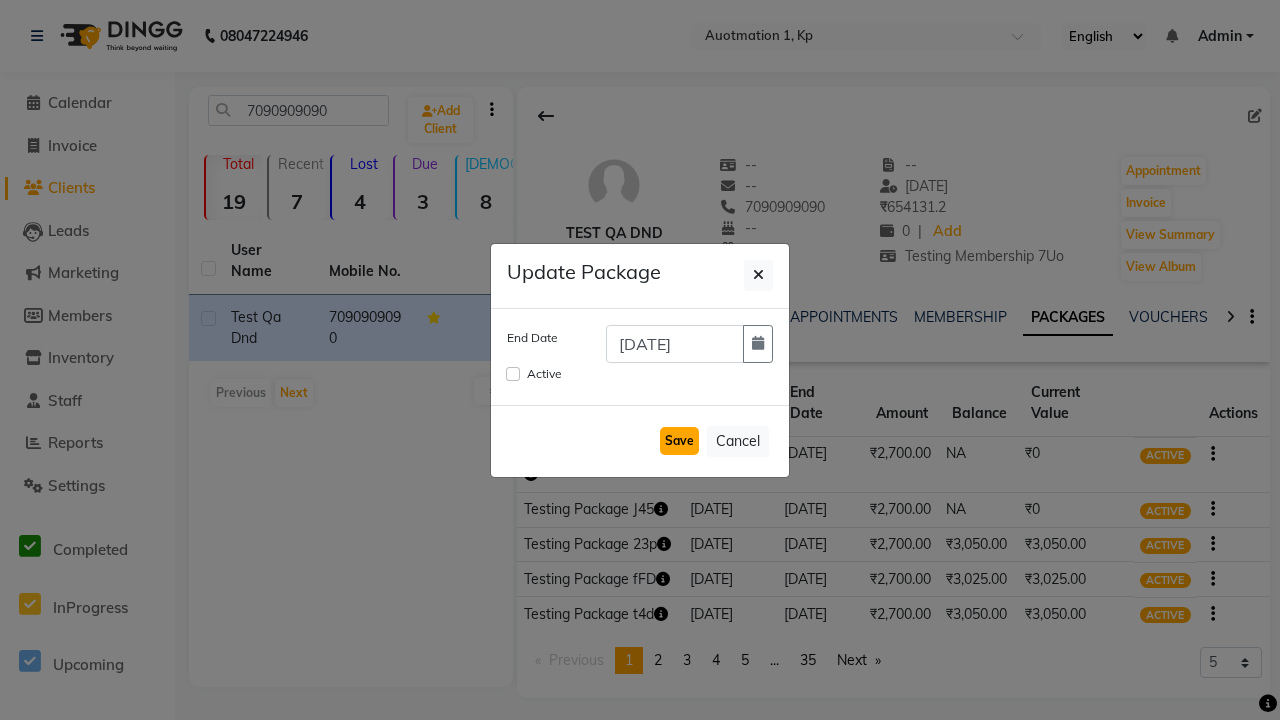 click on "Save" 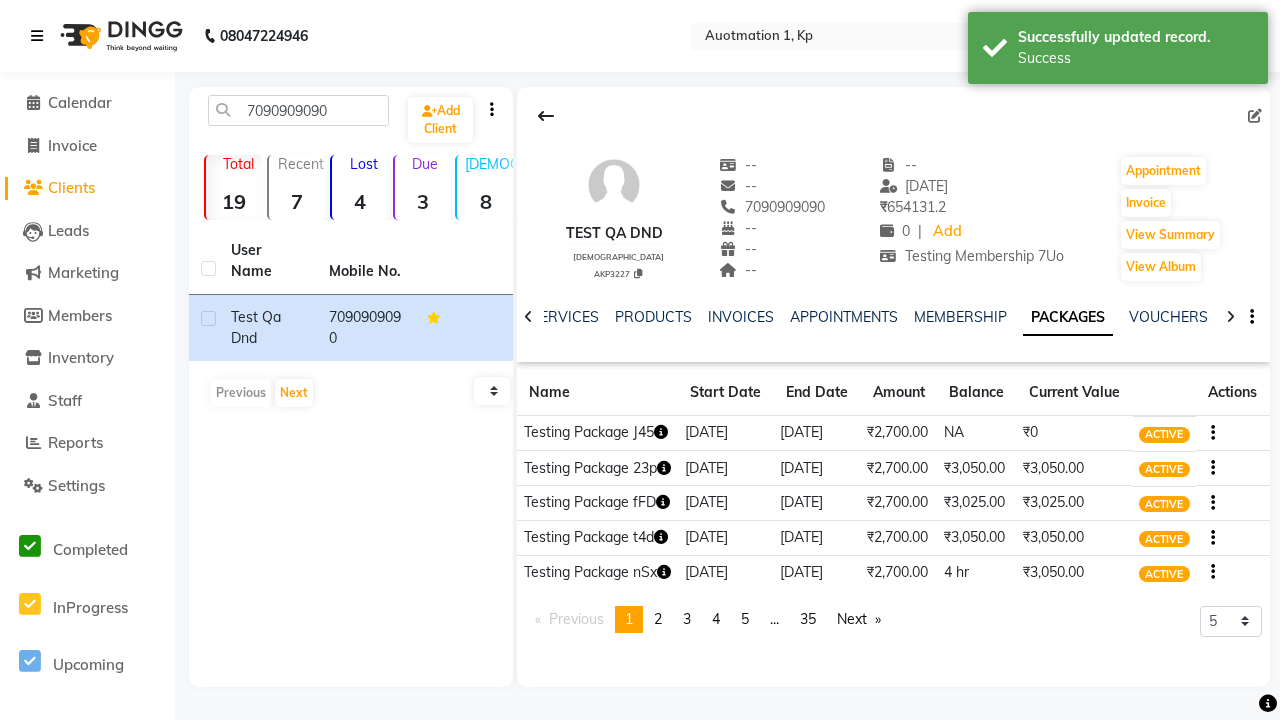 click on "Success" at bounding box center (1135, 58) 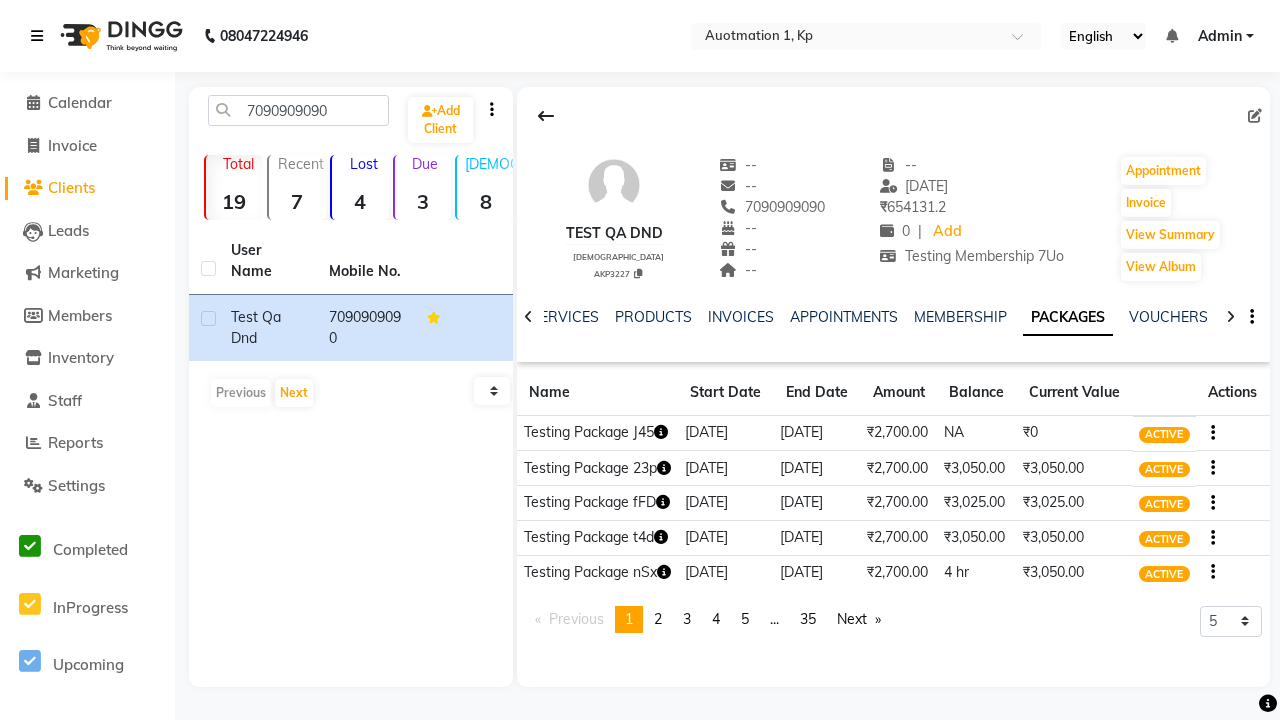 click at bounding box center (37, 36) 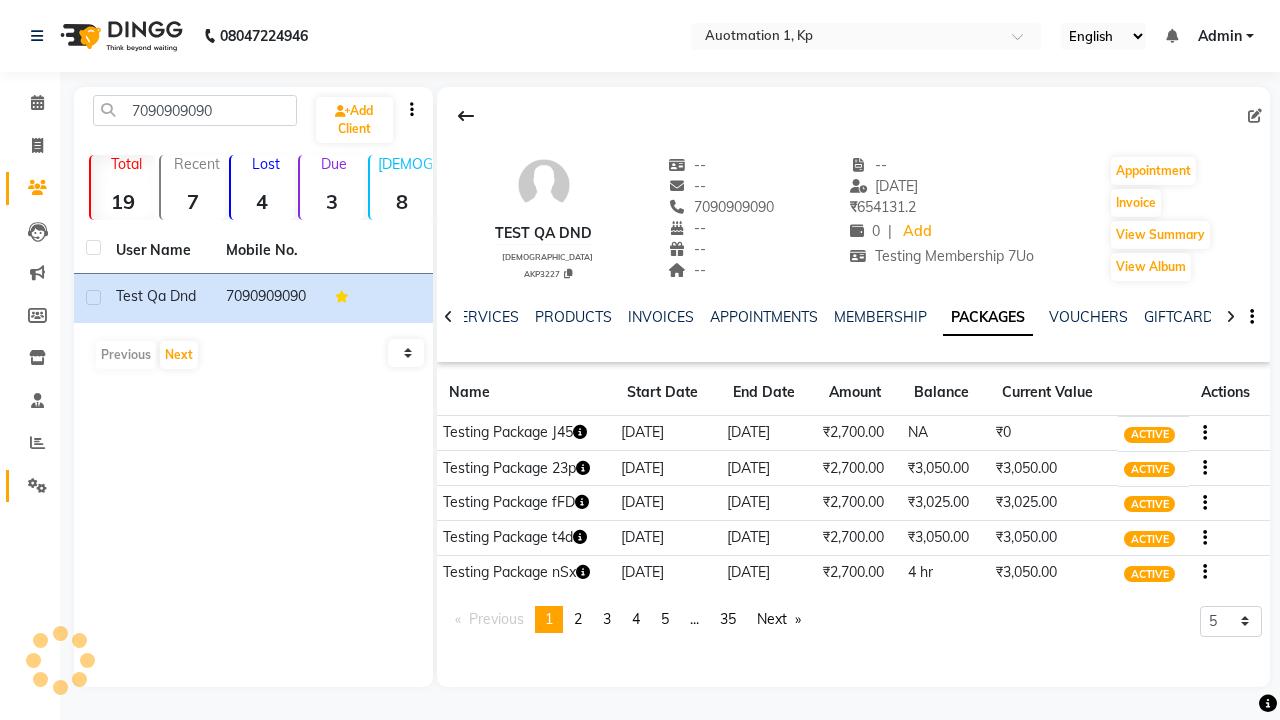 click 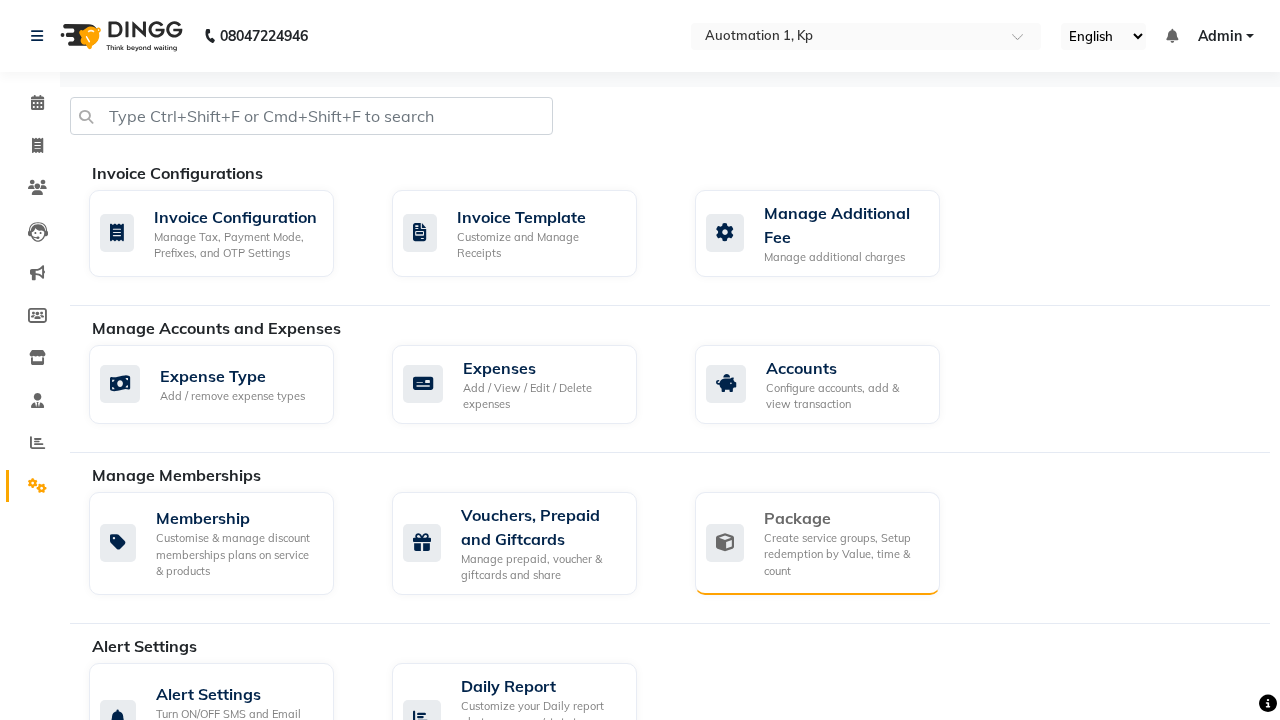click on "Package" 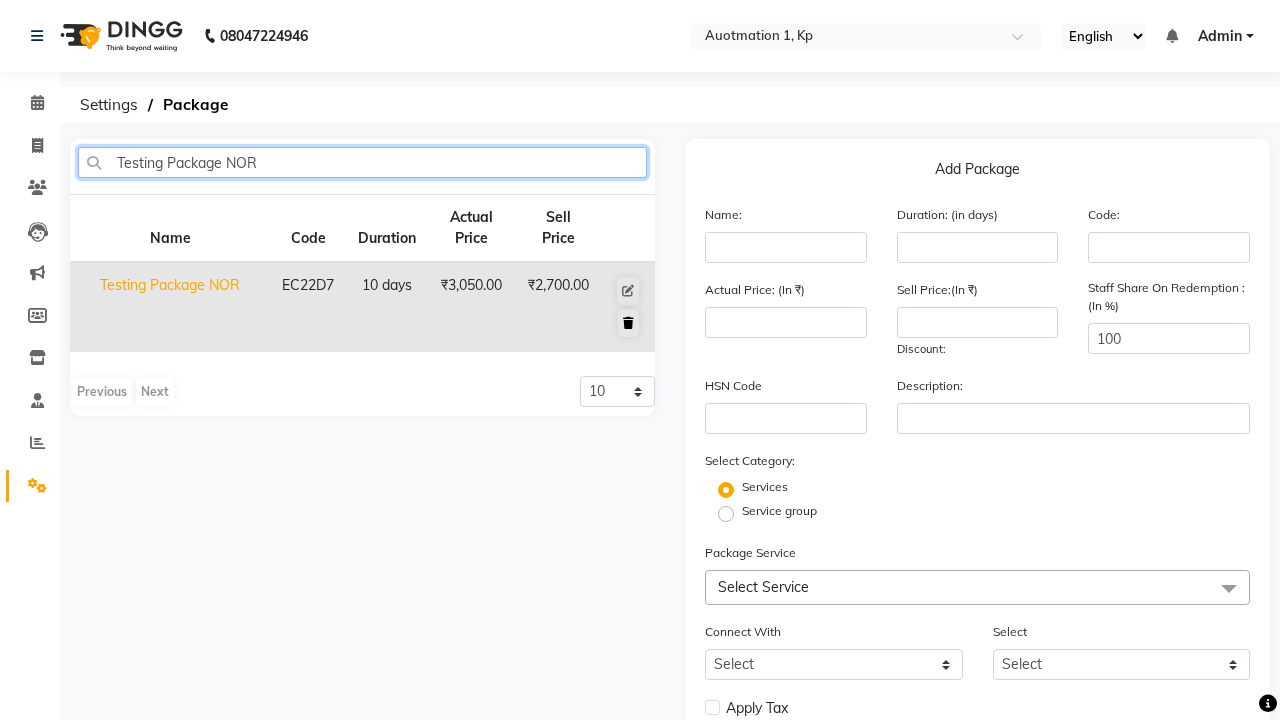 type on "Testing Package NOR" 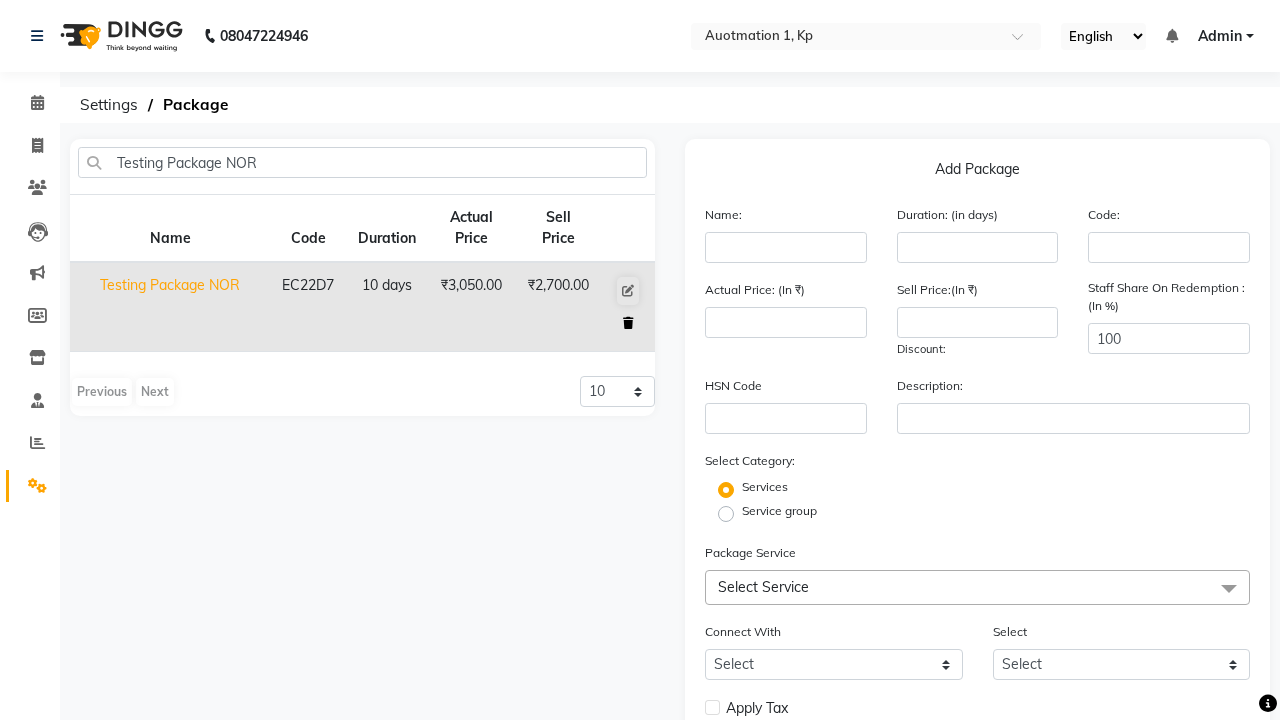 click 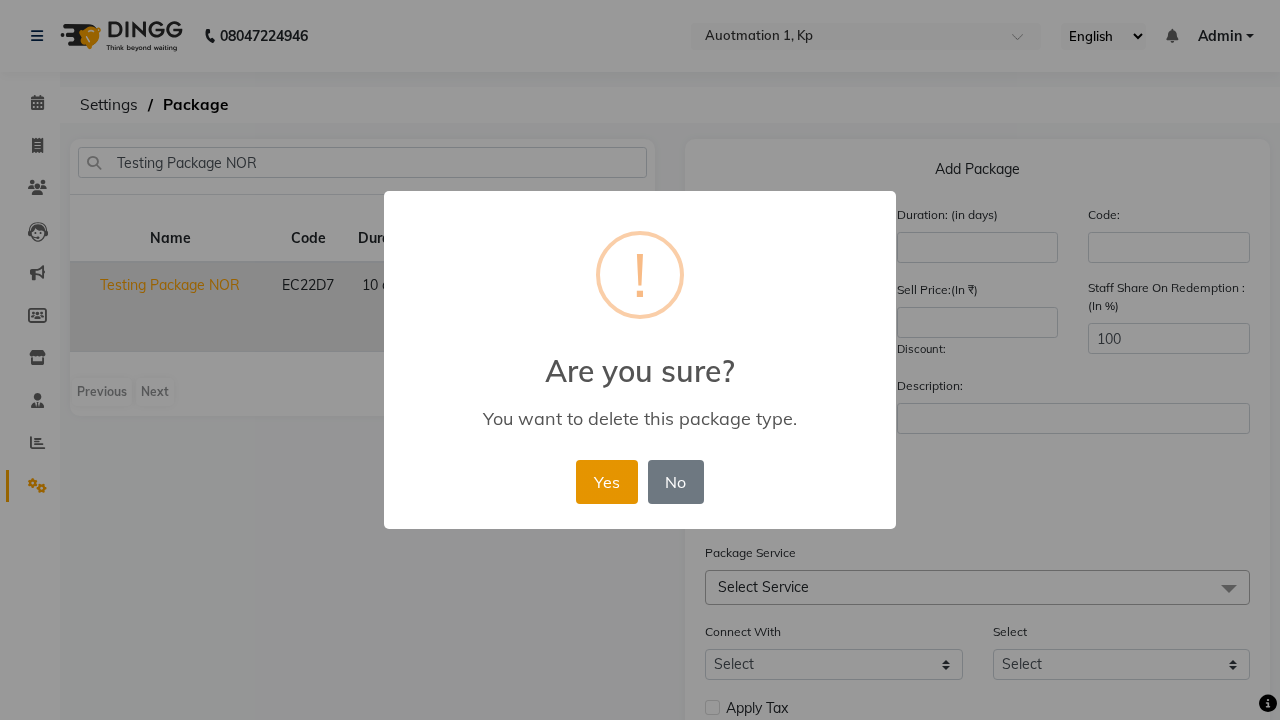 click on "Yes" at bounding box center (606, 482) 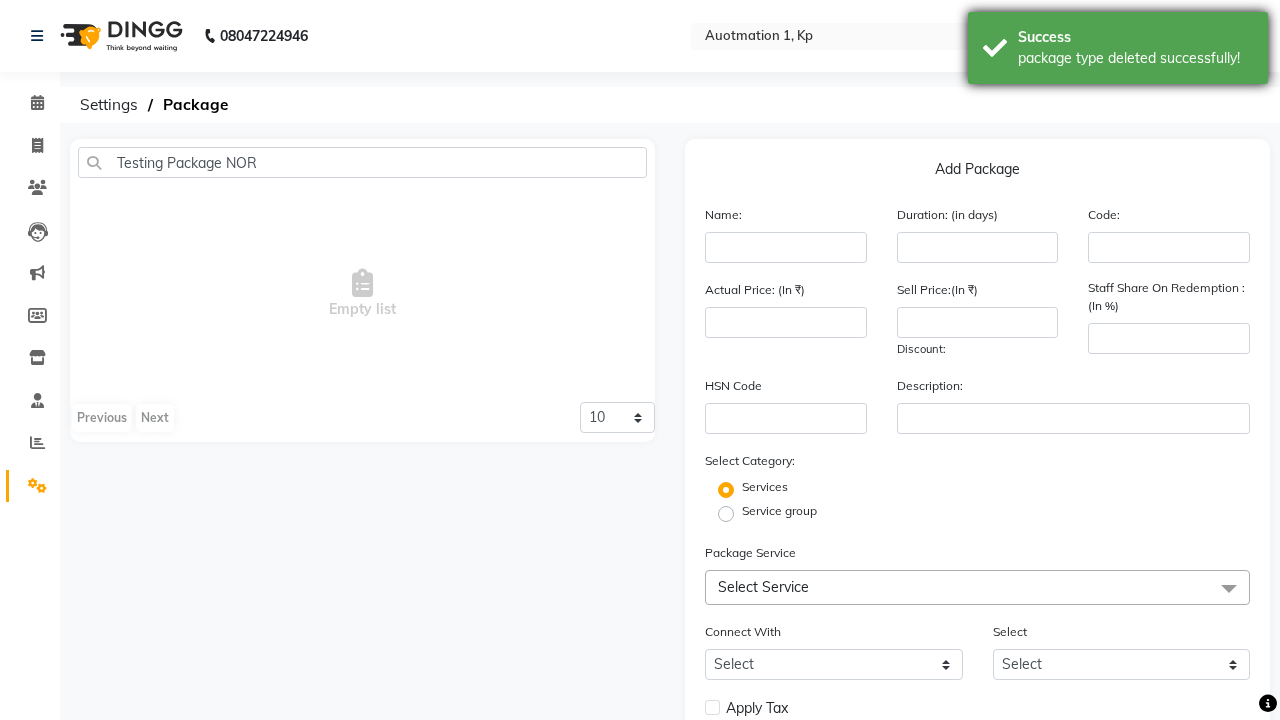 click on "package type deleted successfully!" at bounding box center (1135, 58) 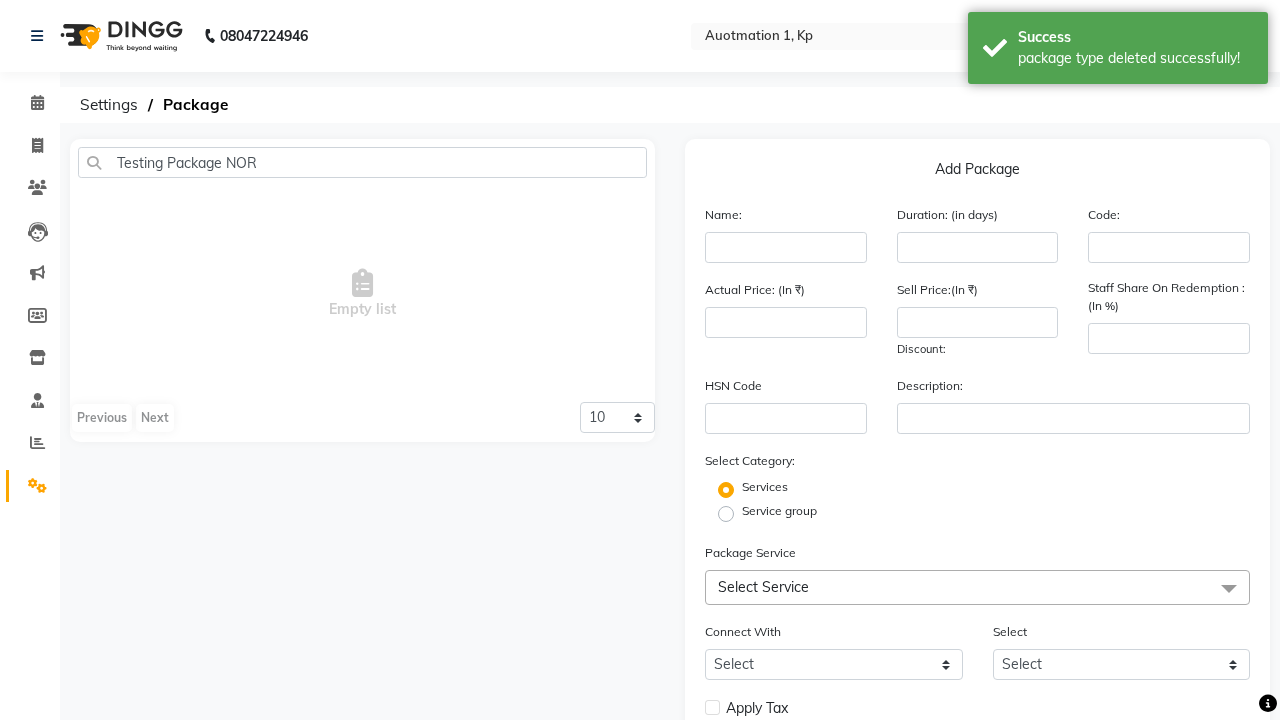 click on "Admin" at bounding box center [1220, 36] 